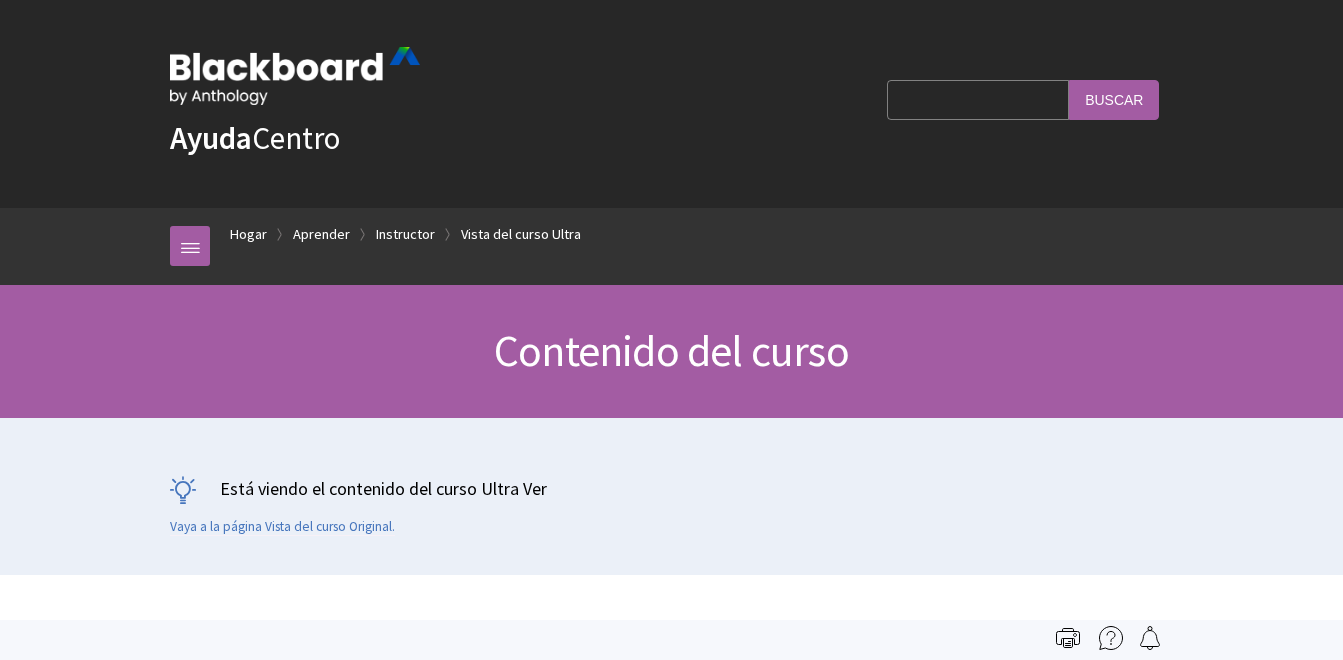 scroll, scrollTop: 0, scrollLeft: 0, axis: both 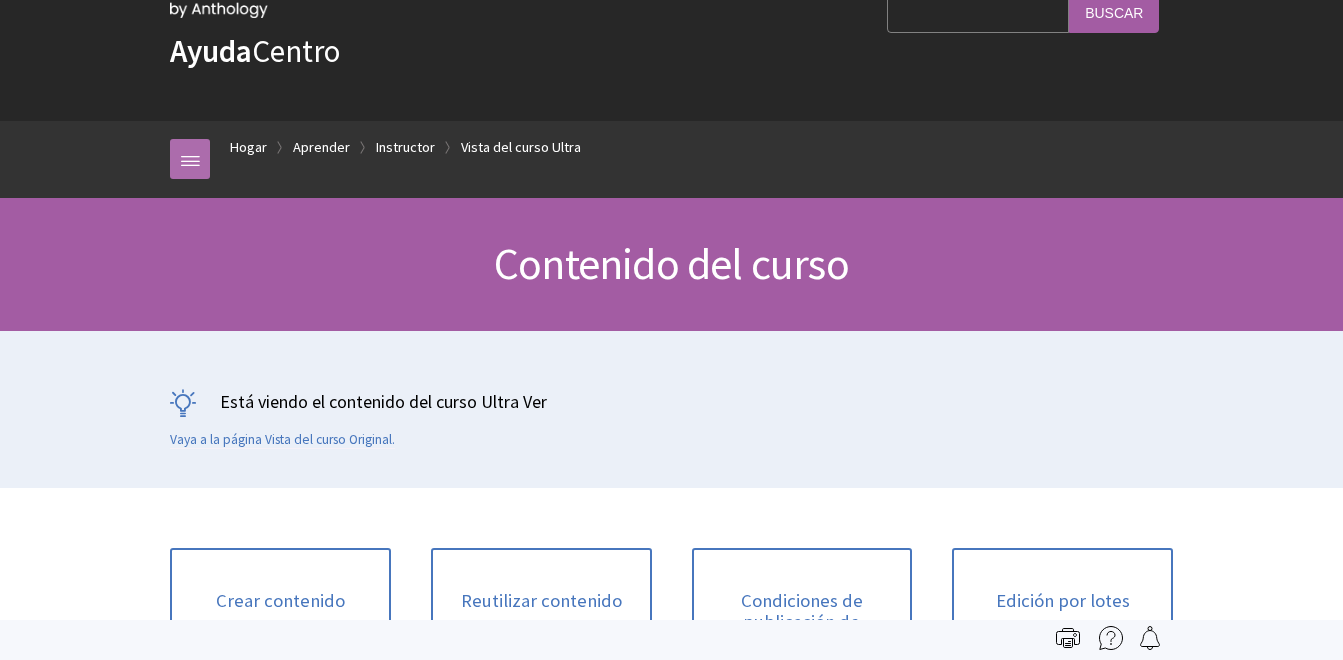 click at bounding box center (190, 159) 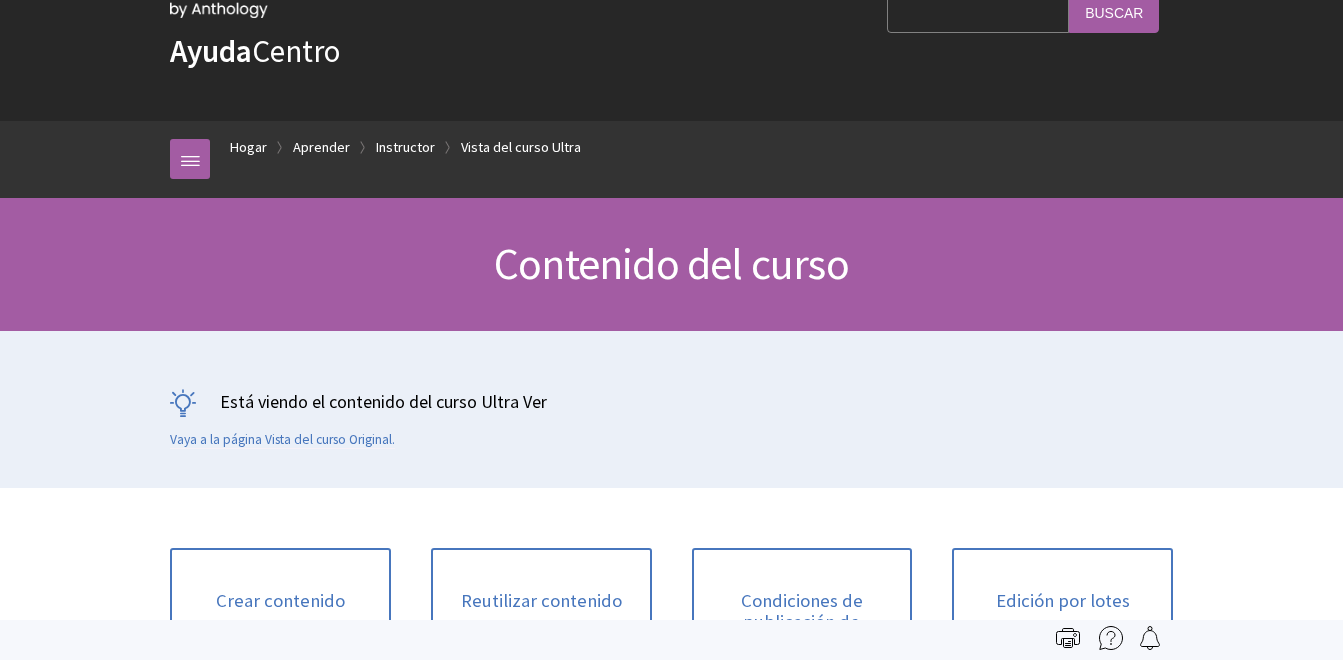 click on "Está viendo el contenido del curso Ultra Ver
Vaya a la página Vista del curso Original." at bounding box center [671, 409] 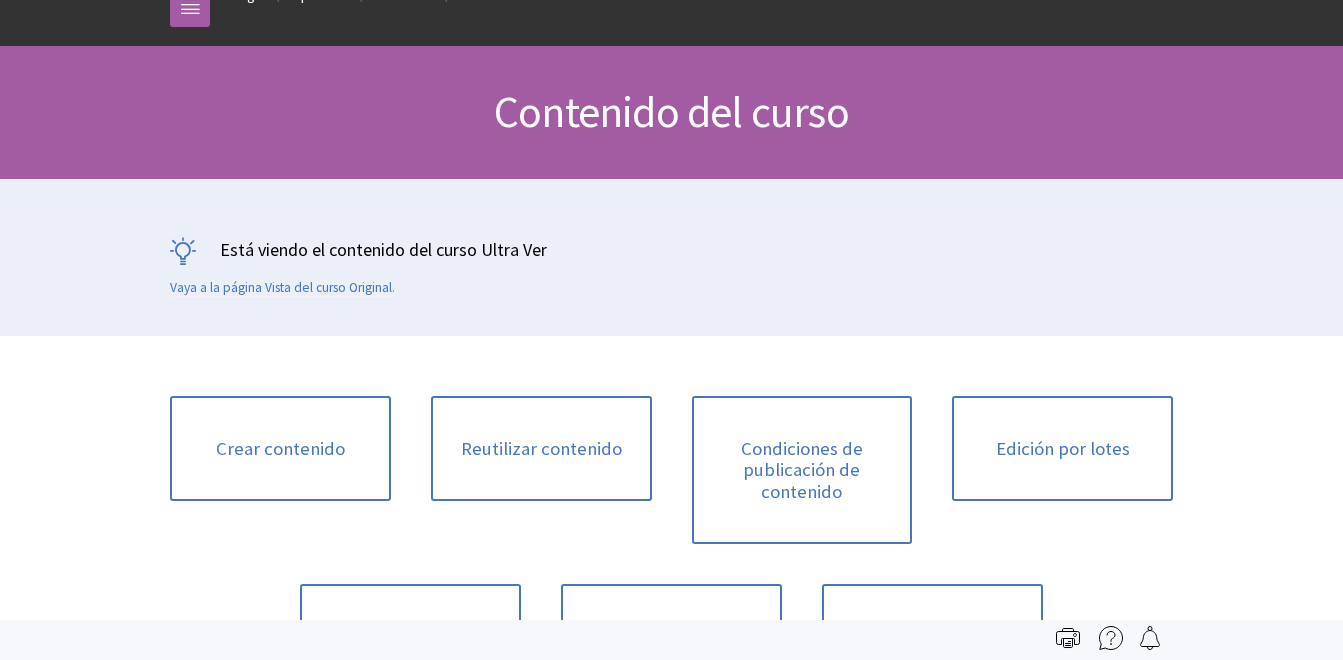click on "Está viendo el contenido del curso Ultra Ver
Vaya a la página Vista del curso Original." at bounding box center [671, 257] 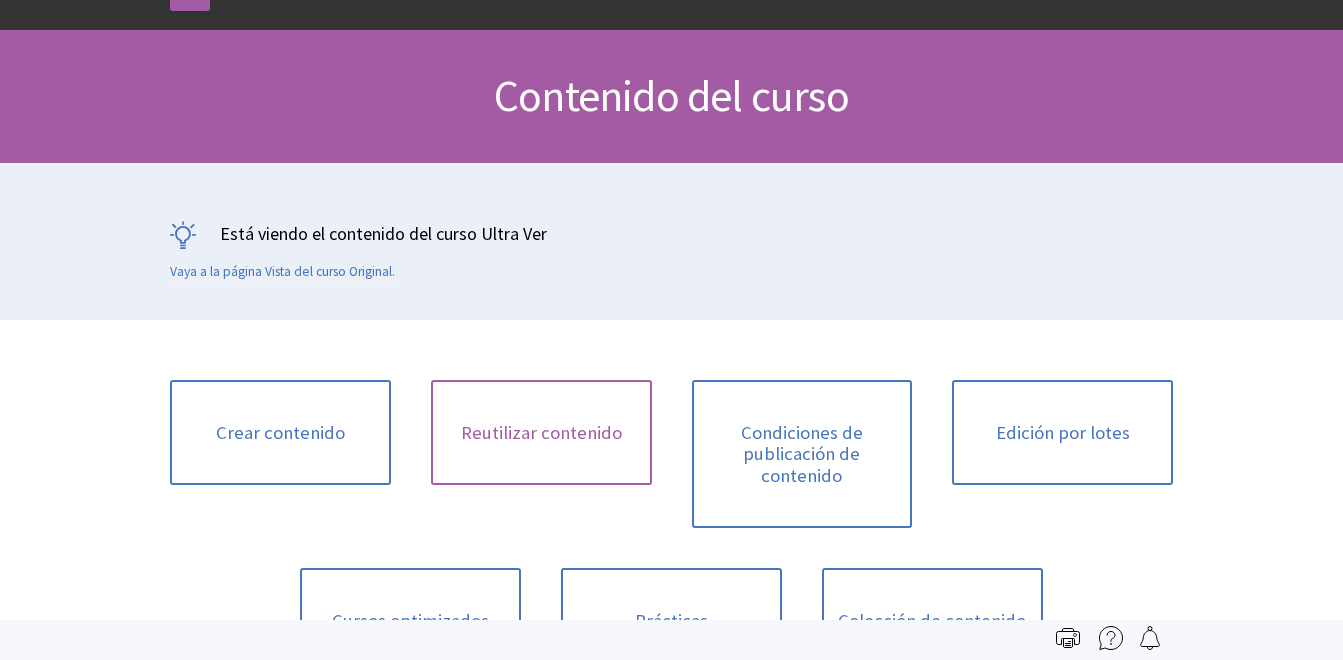 click on "Reutilizar contenido" at bounding box center (541, 433) 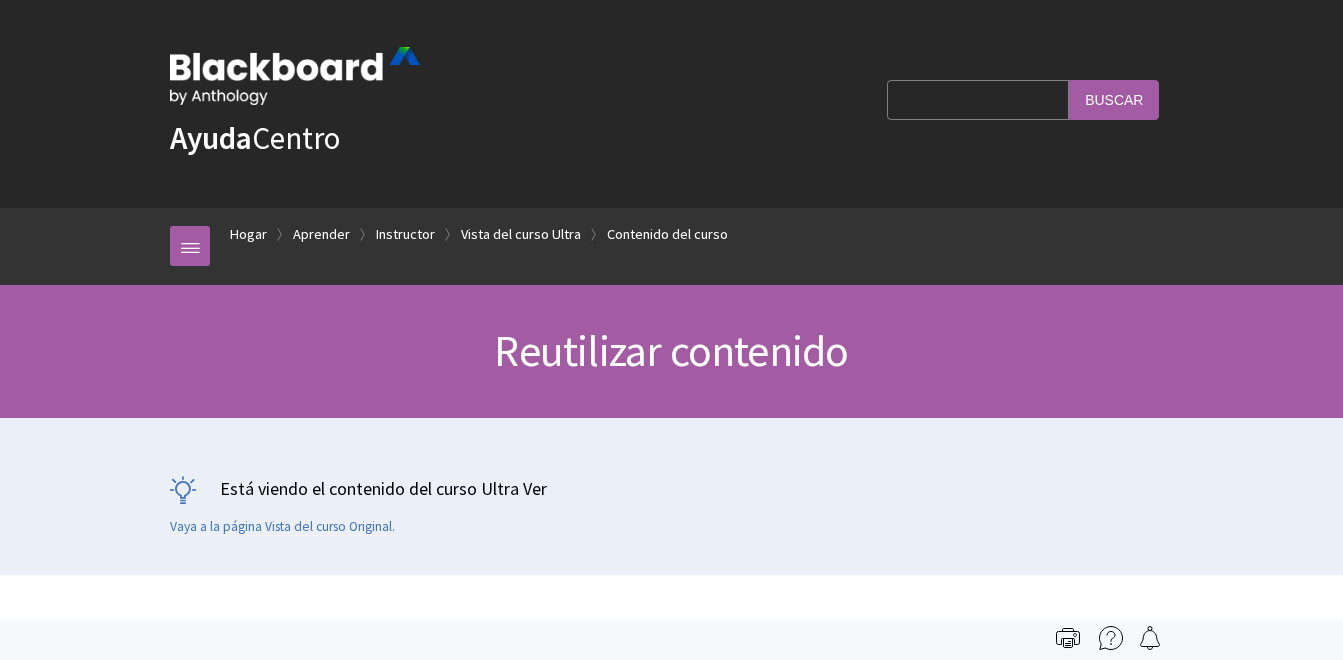 scroll, scrollTop: 0, scrollLeft: 0, axis: both 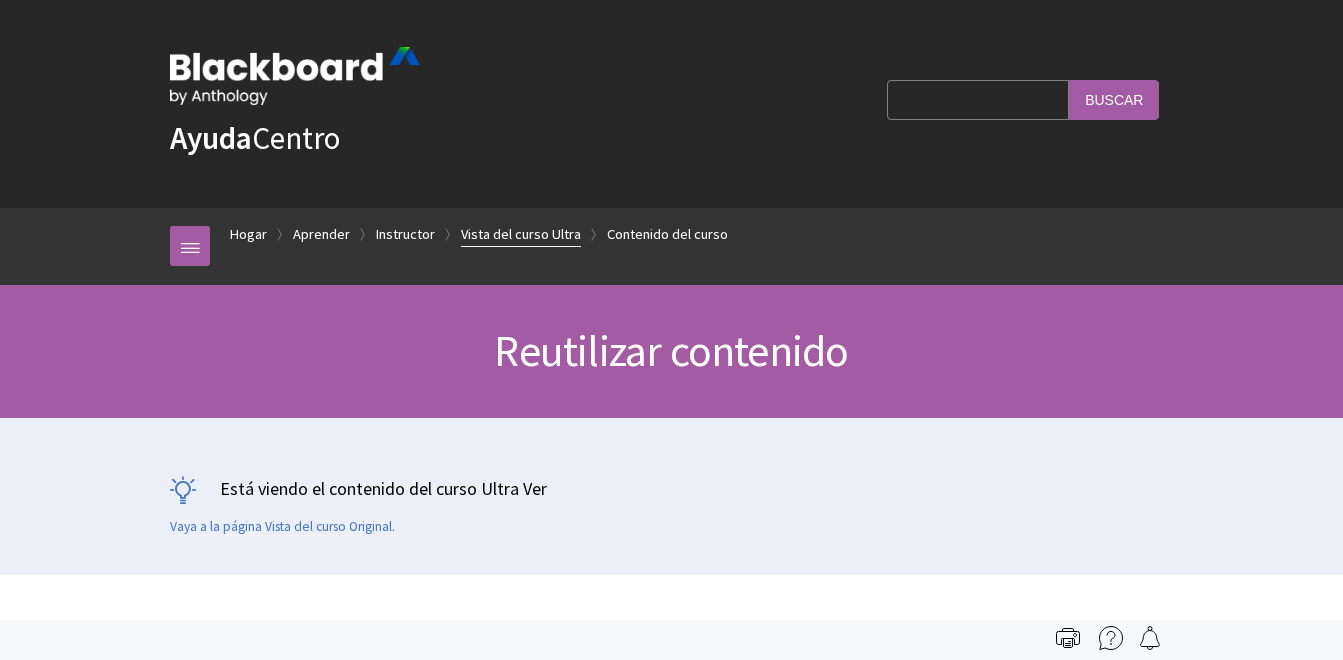 click on "Vista del curso Ultra" at bounding box center [521, 234] 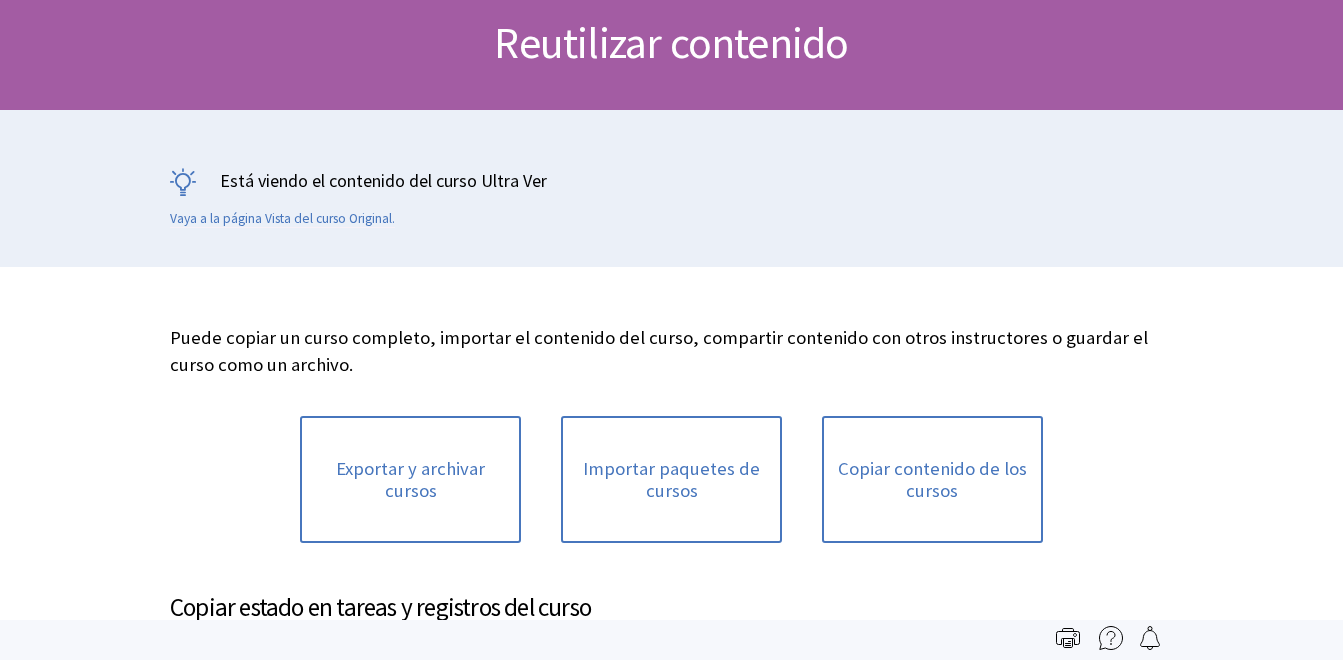 scroll, scrollTop: 310, scrollLeft: 0, axis: vertical 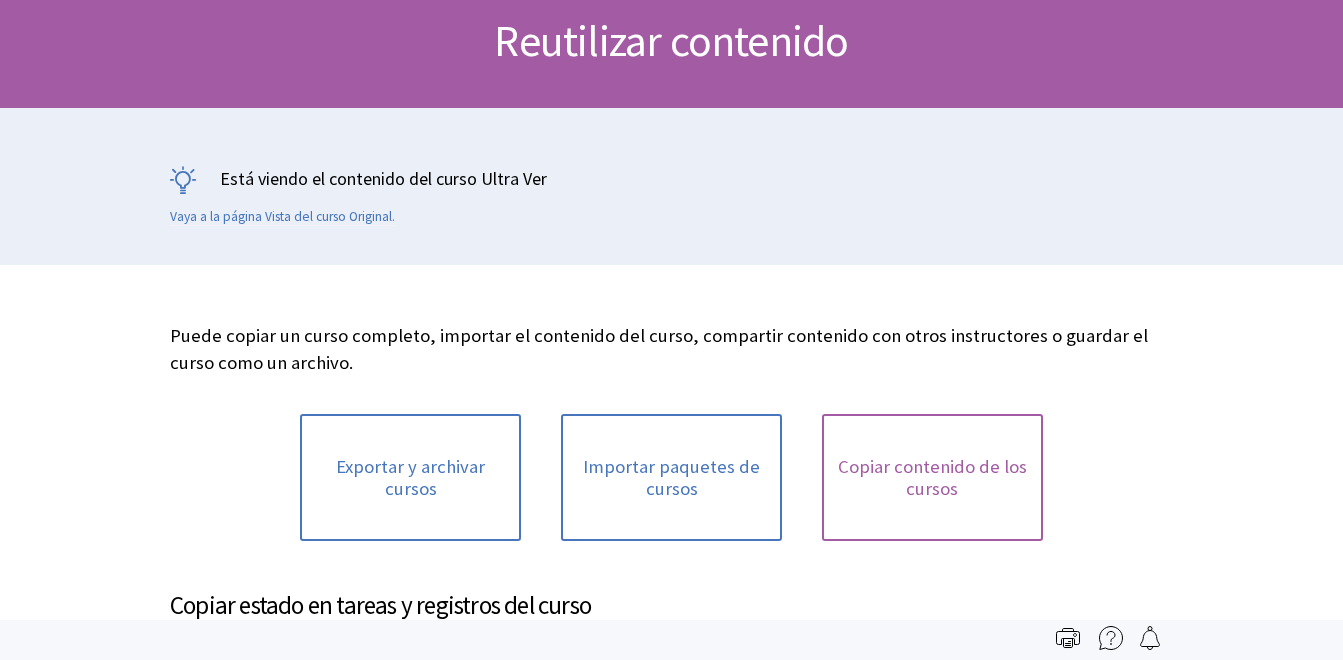 click on "Copiar contenido de los cursos" at bounding box center (932, 477) 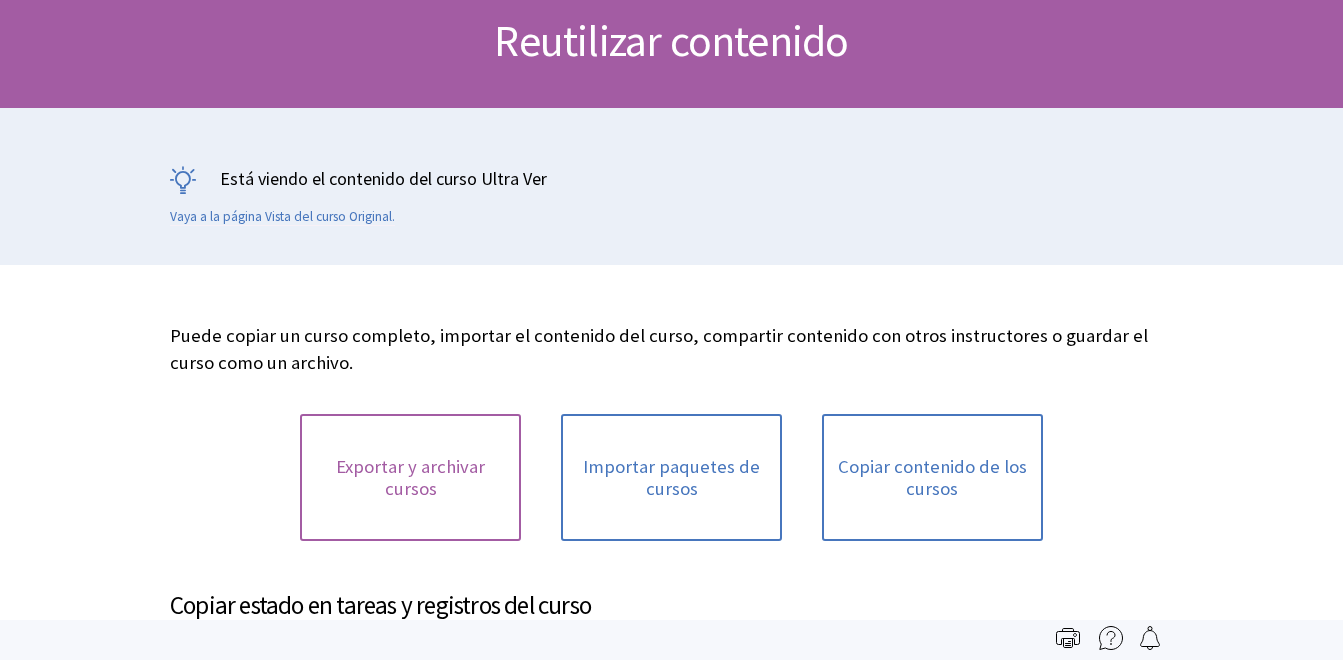 click on "Exportar y archivar cursos" at bounding box center [410, 477] 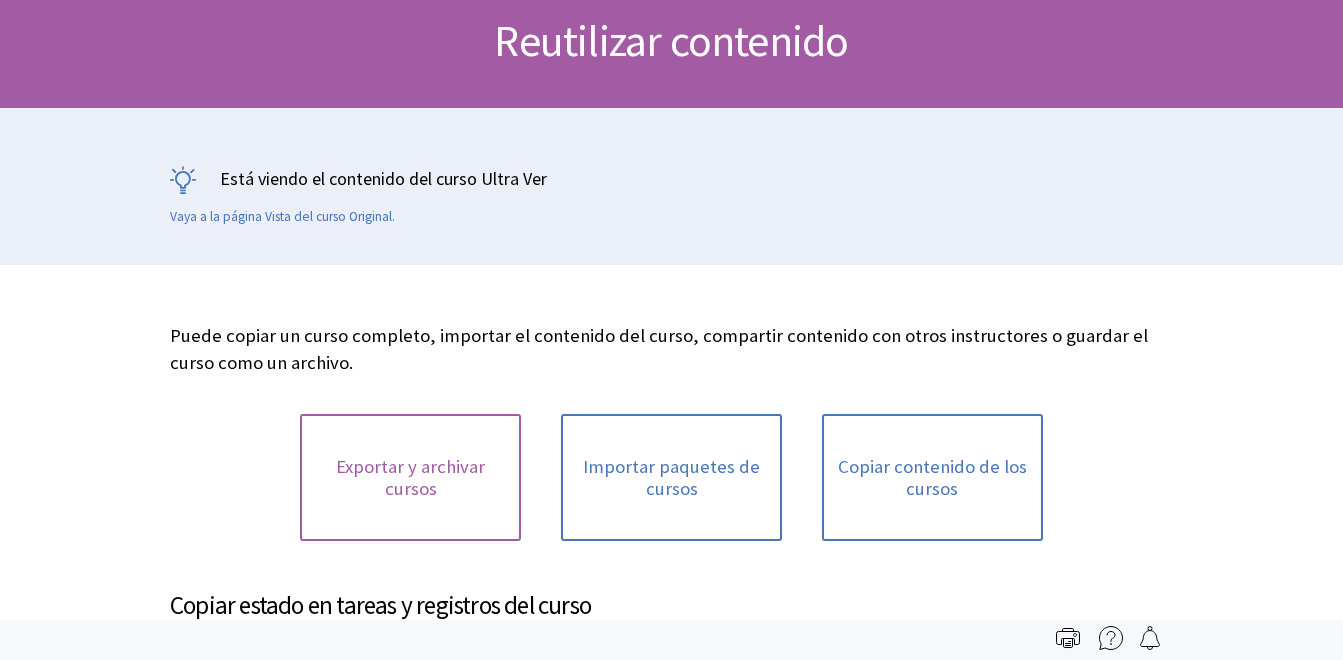 click on "Exportar y archivar cursos" at bounding box center [410, 477] 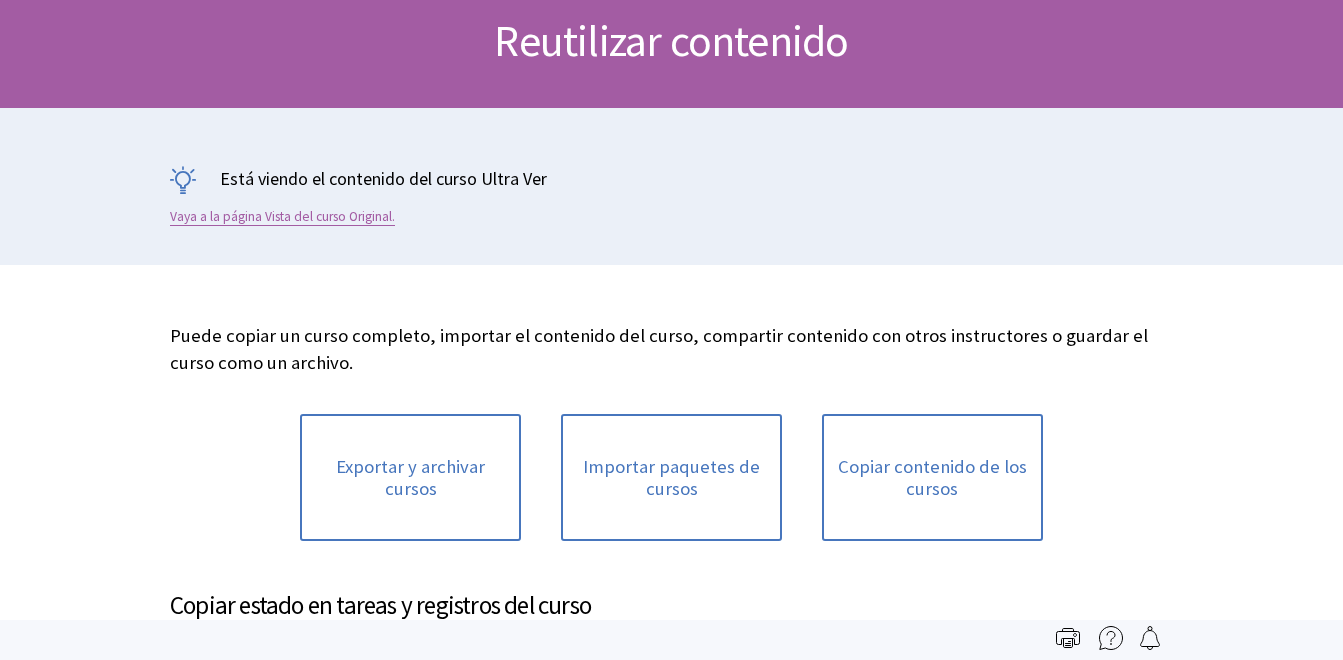 click on "Vaya a la página Vista del curso Original." at bounding box center (282, 217) 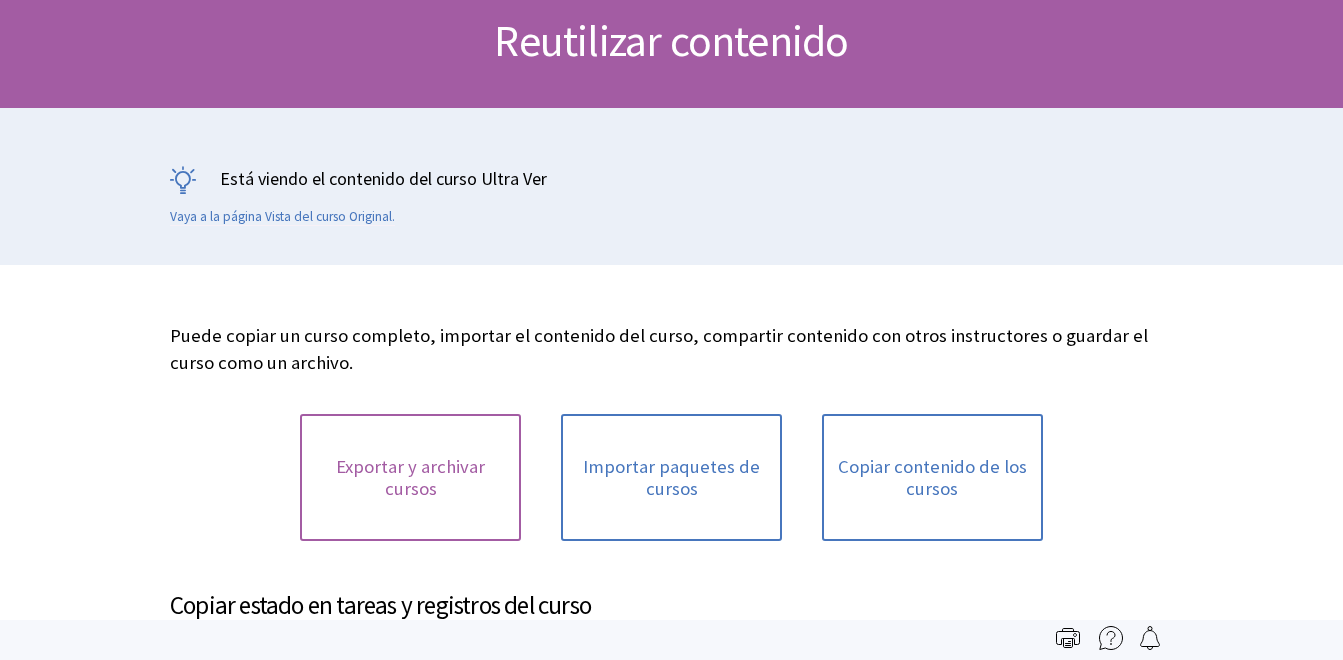 click on "Exportar y archivar cursos" at bounding box center (410, 477) 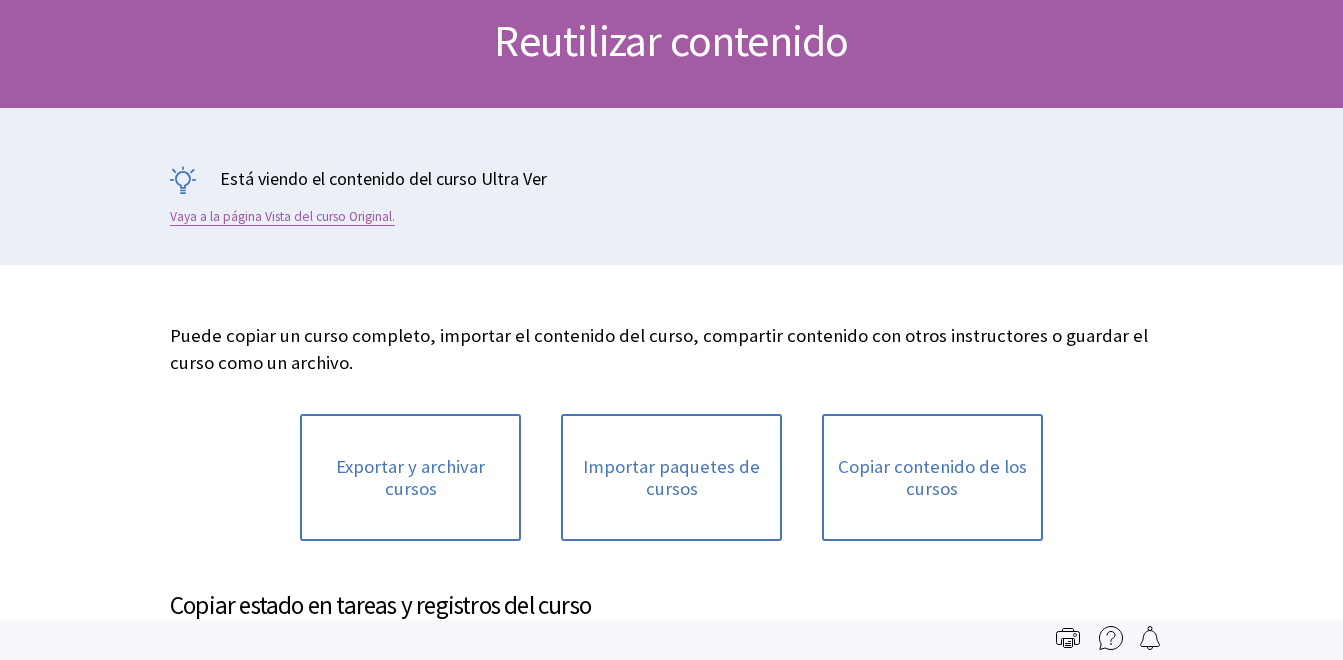 click on "Vaya a la página Vista del curso Original." at bounding box center (282, 217) 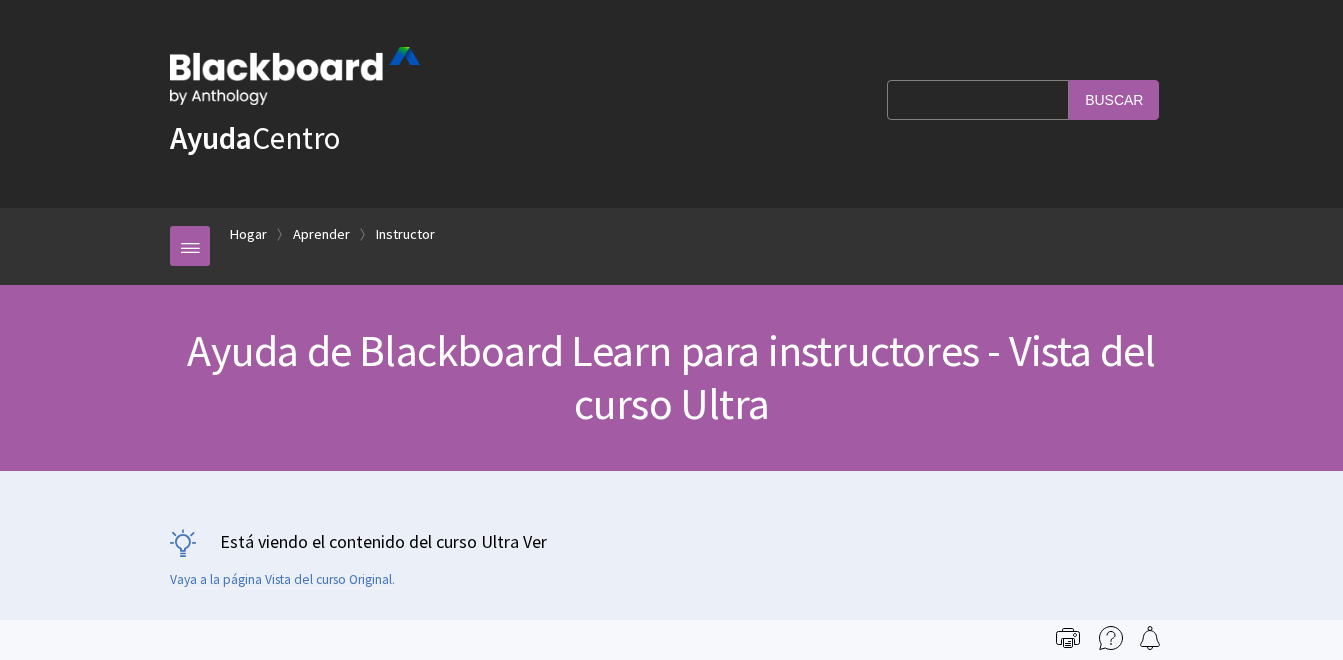 click on "Saltar al contenido principal
Ayuda  Centro
Language
English عربية Català Cymraeg Deutsch Español Suomi Français עברית Italiano 日本語 한국어 Nederlands Norsk (Bokmål) Português, Brasil Русский Svenska Türkçe 简体中文 Français Canadien
Consulta de búsqueda
Buscar
Migas de pan
Hogar
Aprender
Instructor" at bounding box center [671, 2258] 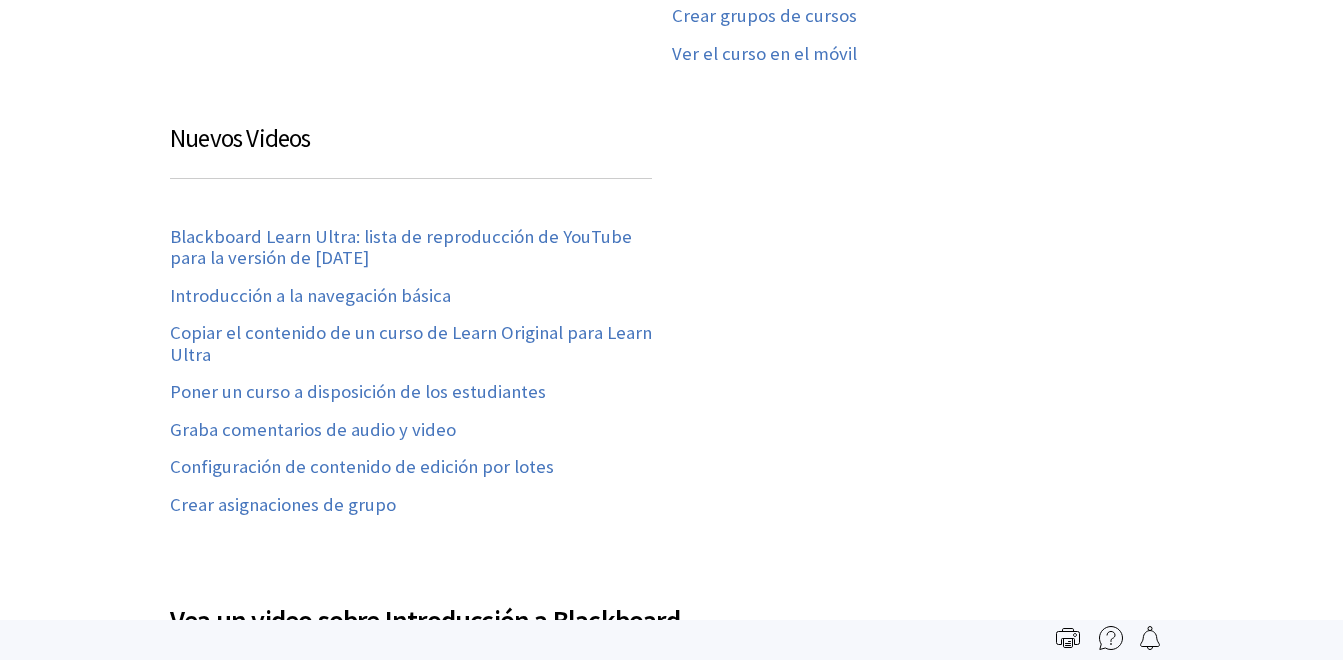 scroll, scrollTop: 1843, scrollLeft: 0, axis: vertical 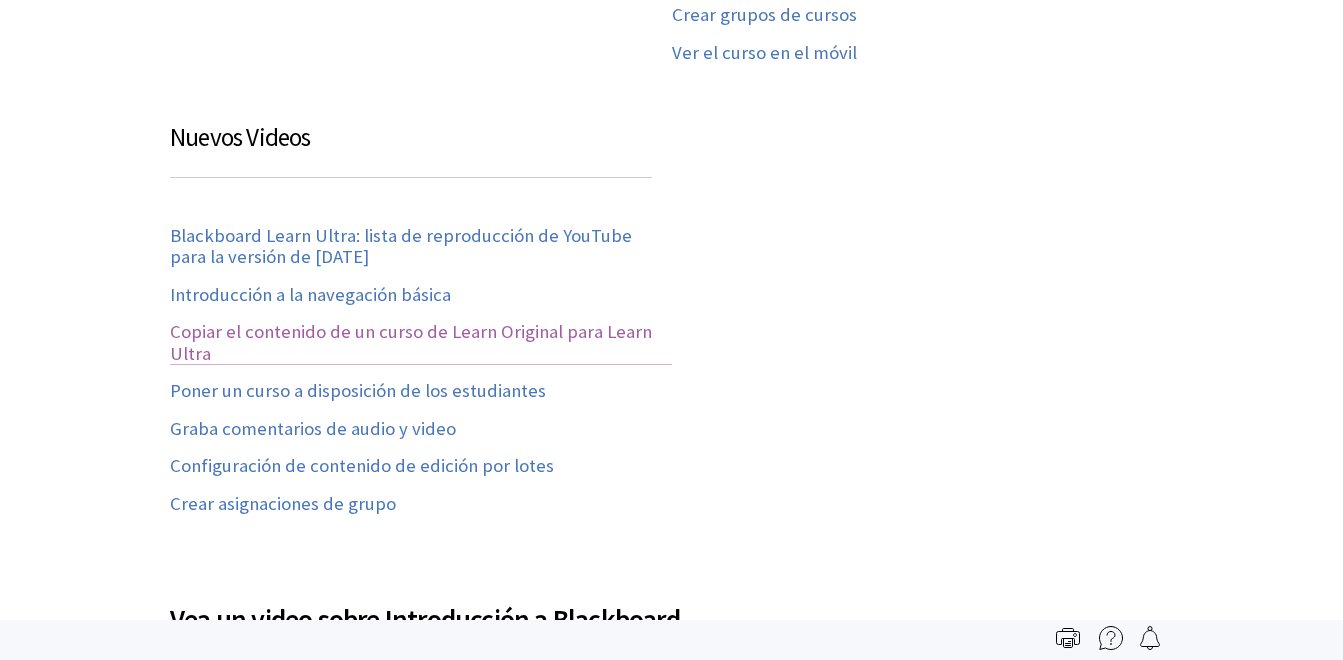 click on "Copiar el contenido de un curso de Learn Original para Learn Ultra" at bounding box center (421, 343) 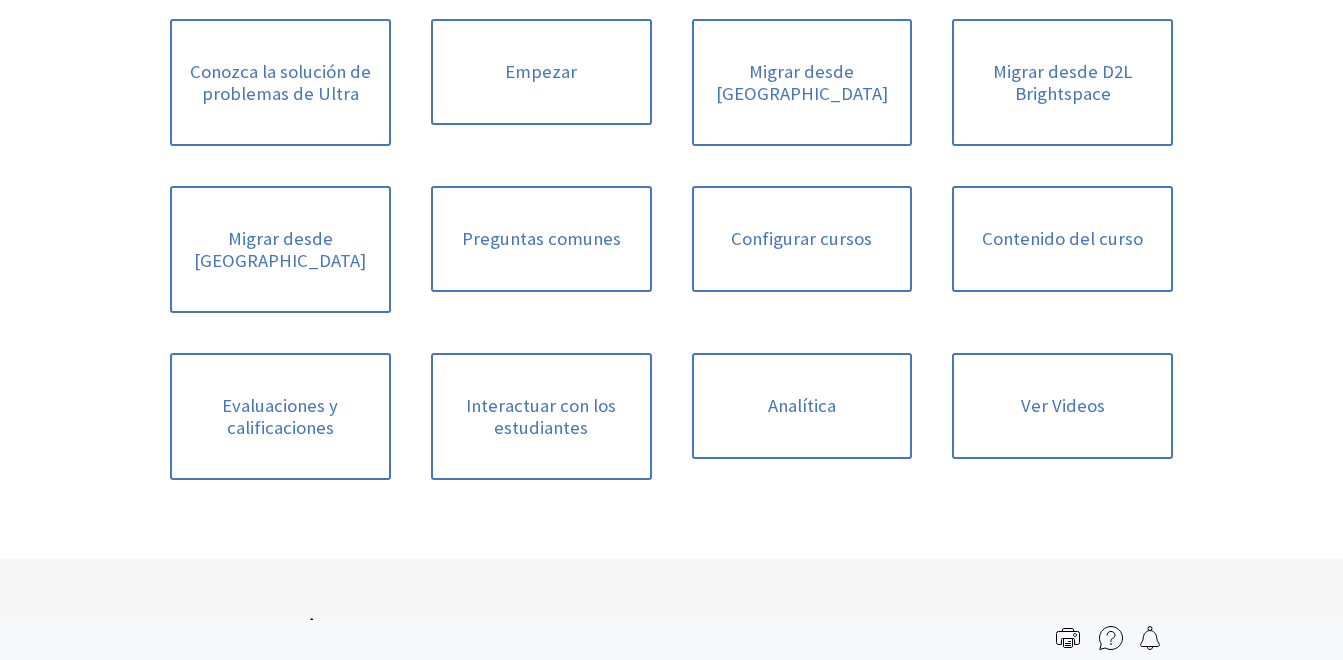 scroll, scrollTop: 3199, scrollLeft: 0, axis: vertical 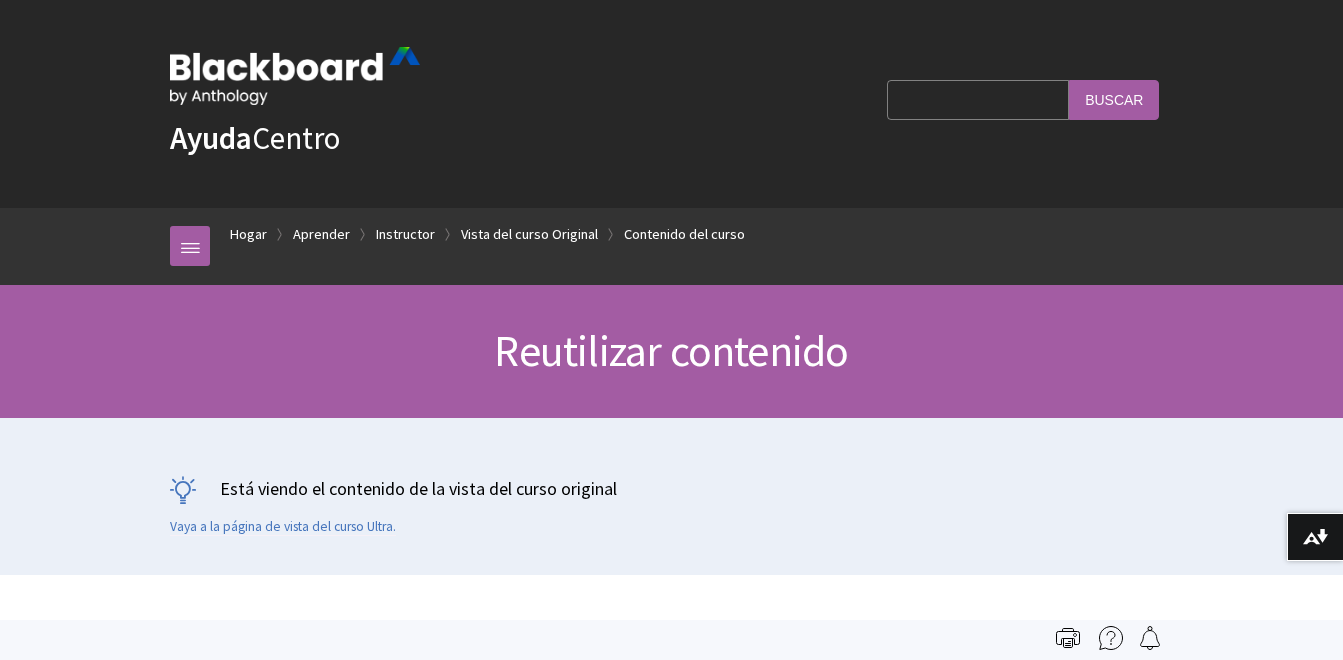 click on "Hogar
Aprender
Instructor
Vista del curso Original
Contenido del curso" at bounding box center [691, 237] 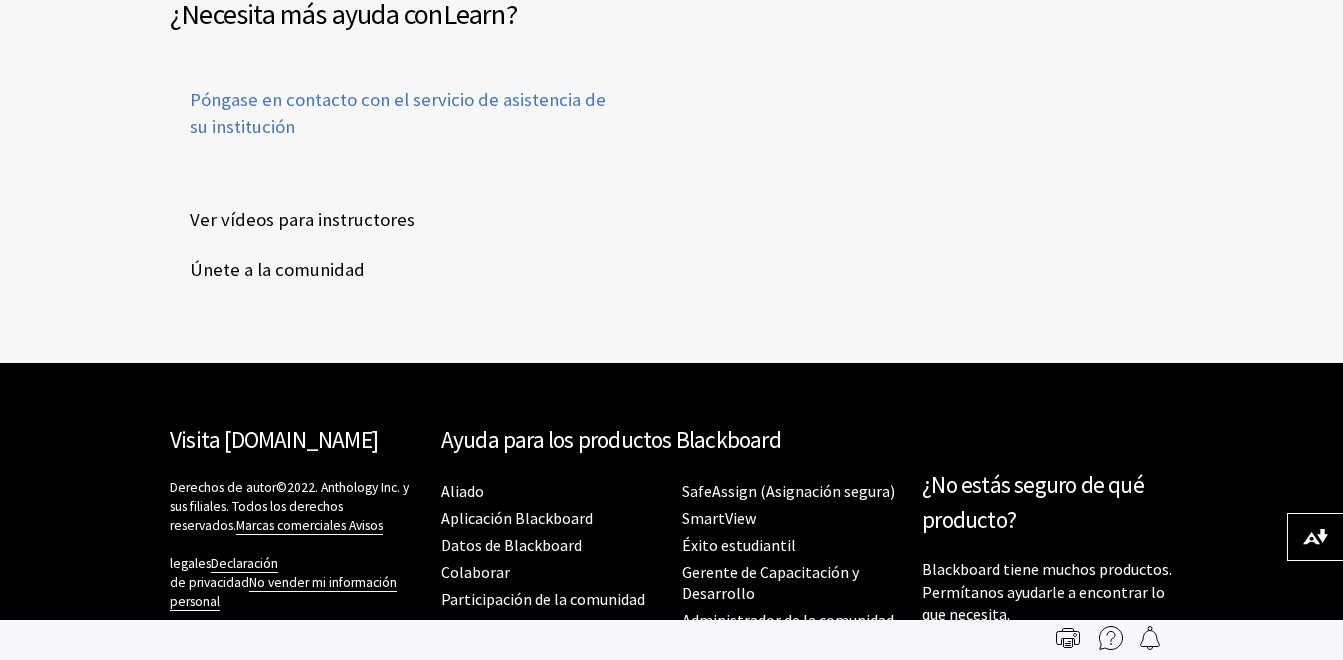scroll, scrollTop: 1136, scrollLeft: 0, axis: vertical 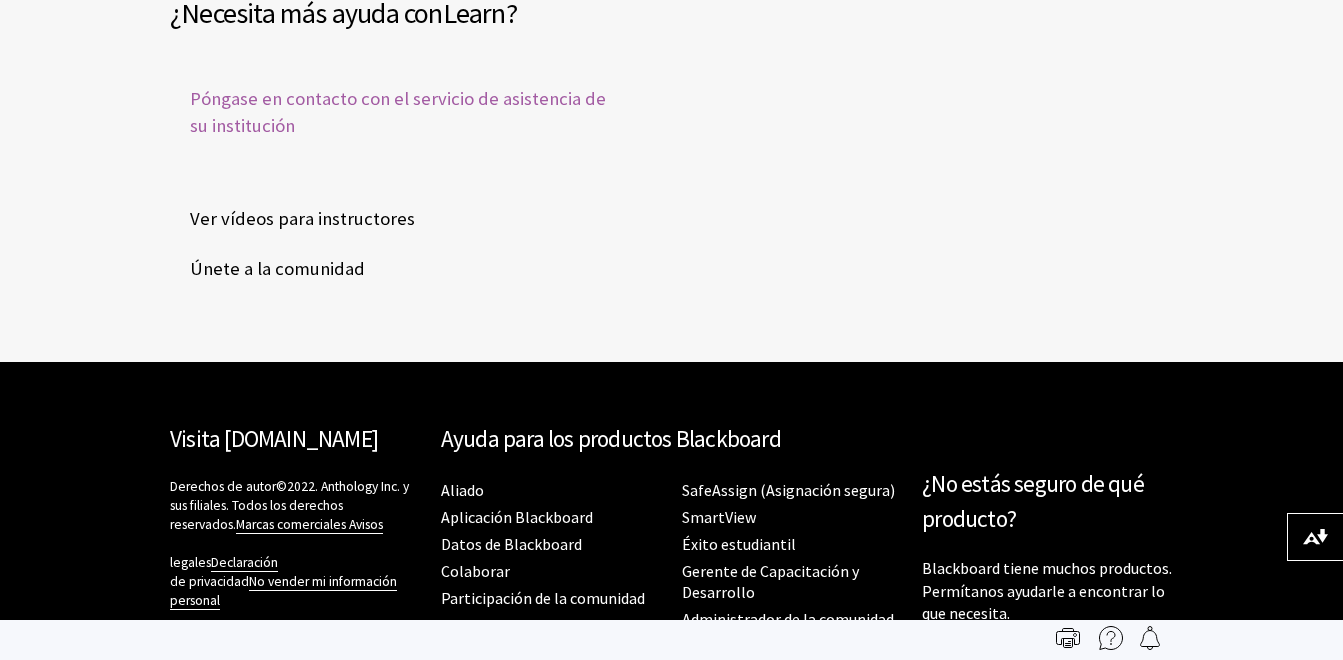 click on "Póngase en contacto con el servicio de asistencia de su institución" at bounding box center [397, 112] 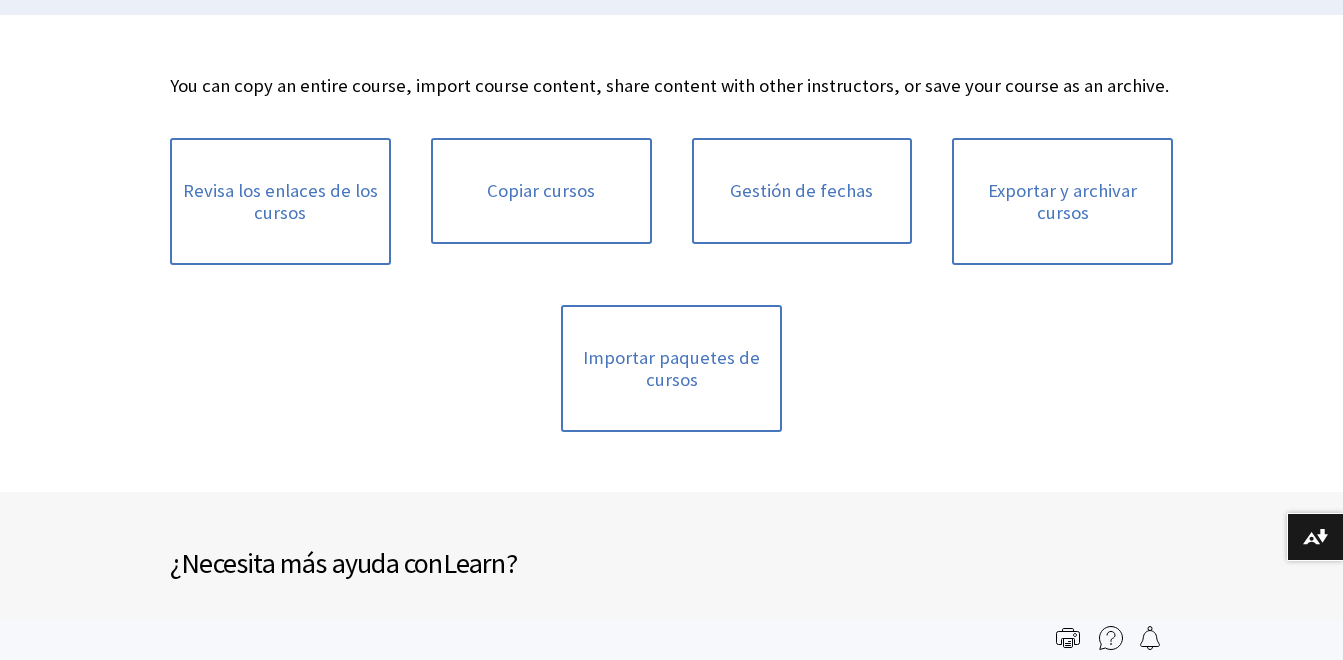scroll, scrollTop: 558, scrollLeft: 0, axis: vertical 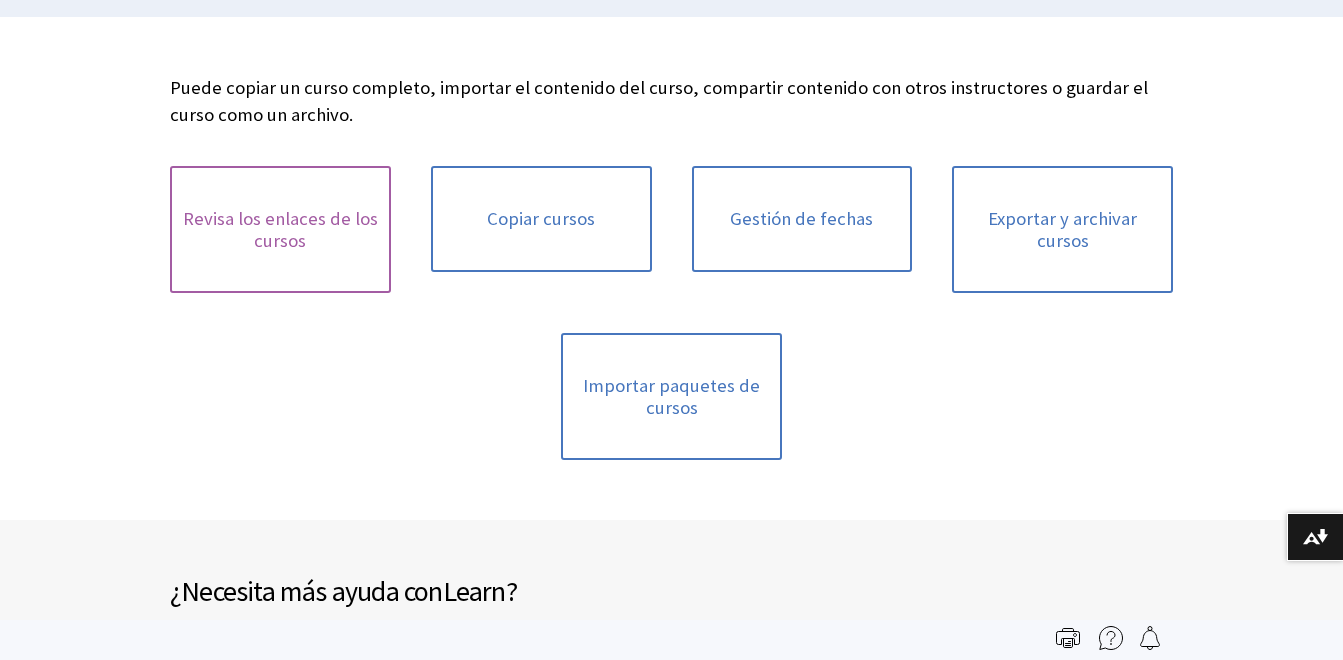 click on "Revisa los enlaces de los cursos" at bounding box center (280, 229) 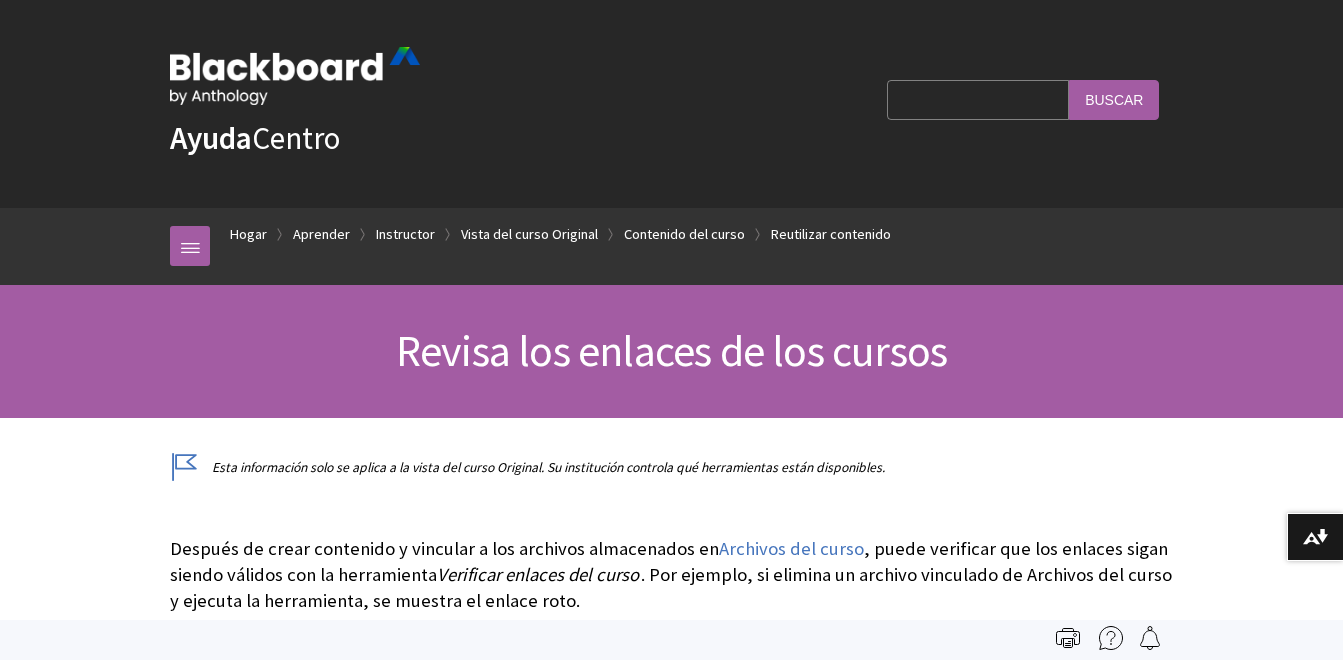 scroll, scrollTop: 155, scrollLeft: 0, axis: vertical 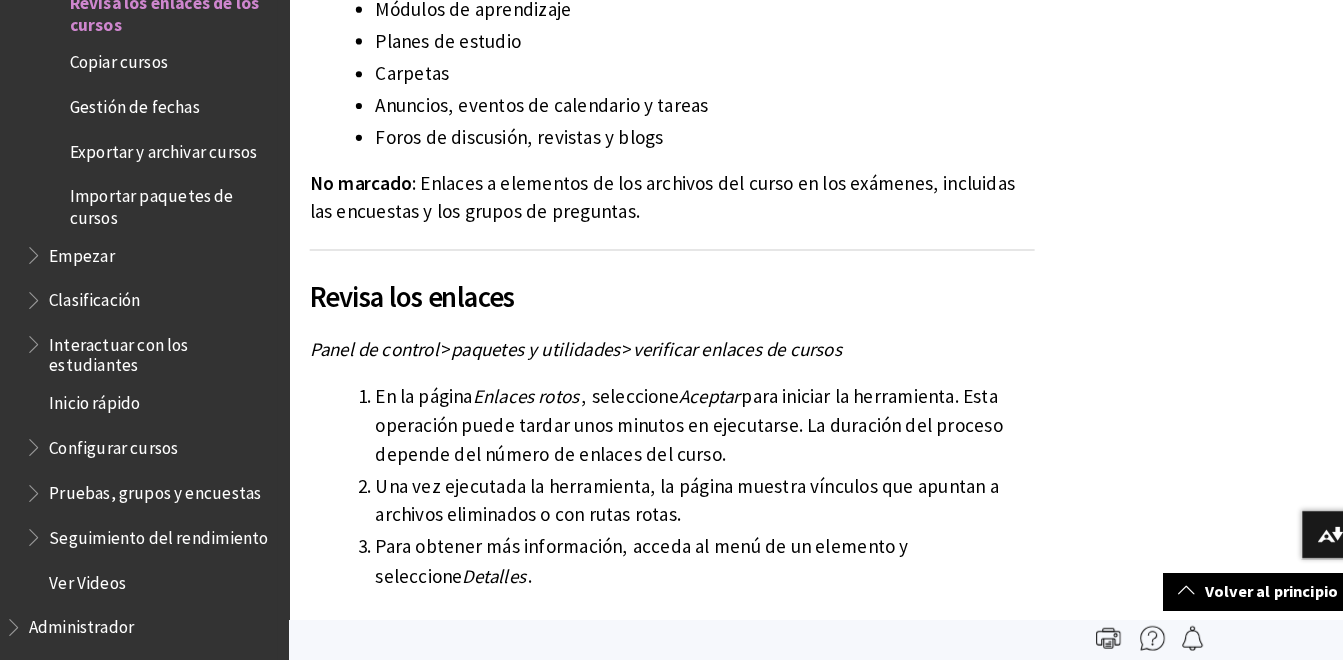 click on "Exportar y archivar cursos" at bounding box center [176, 160] 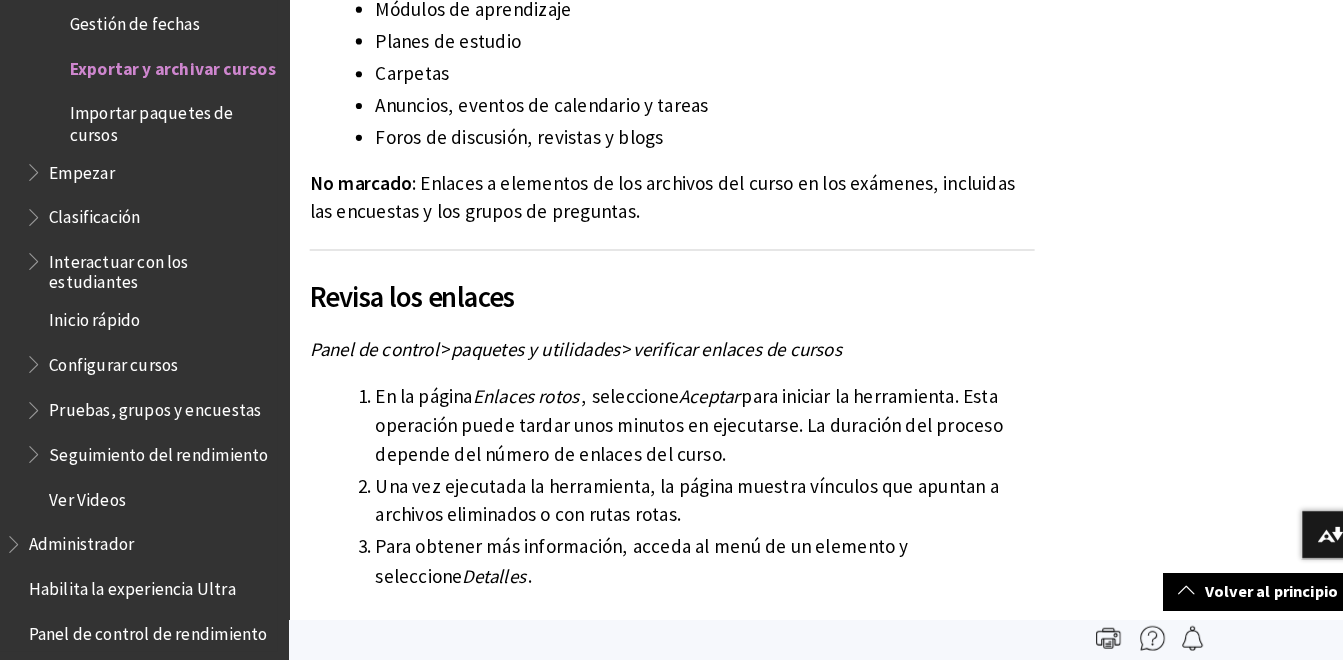 scroll, scrollTop: 3178, scrollLeft: 0, axis: vertical 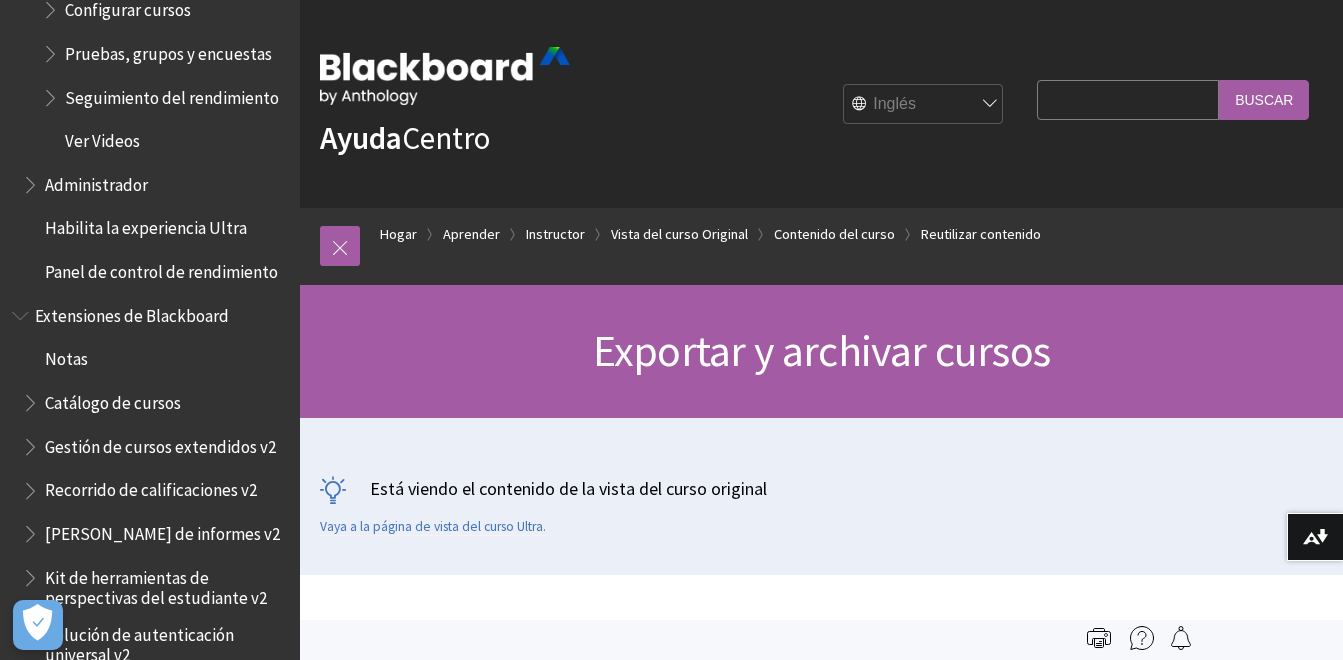 click on "Notas" at bounding box center [155, 360] 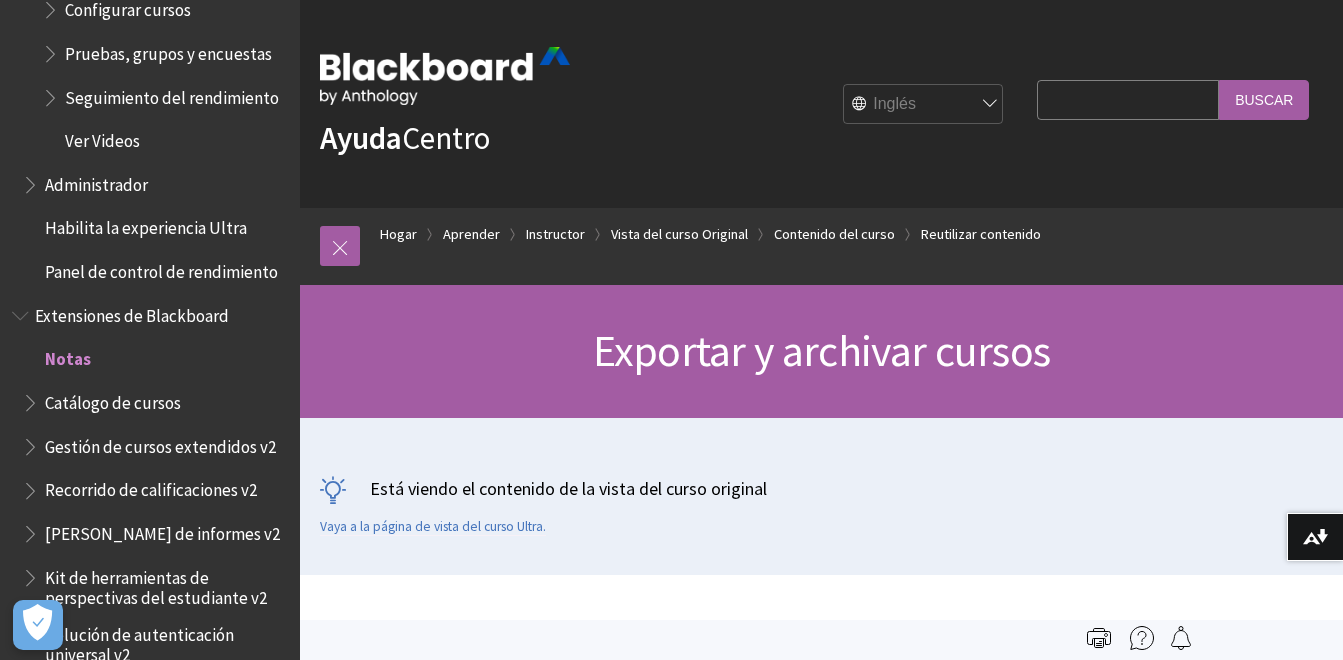 click on "Extensiones de Blackboard" at bounding box center [150, 316] 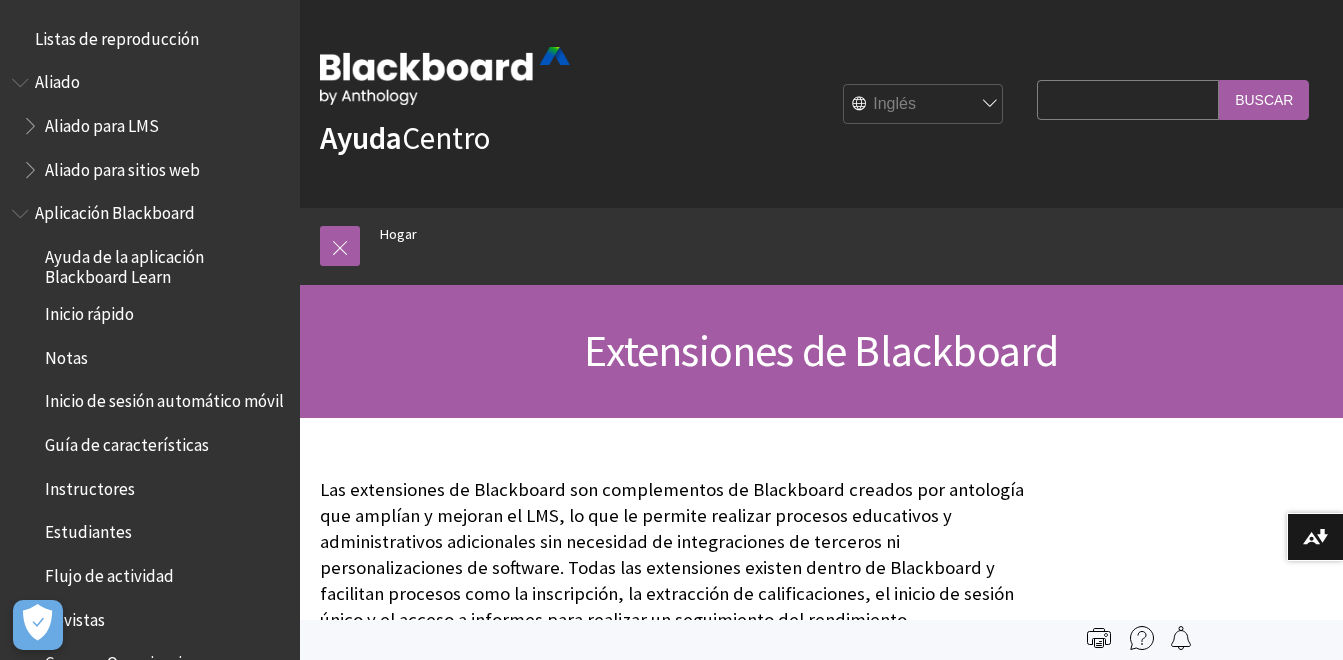 scroll, scrollTop: 0, scrollLeft: 0, axis: both 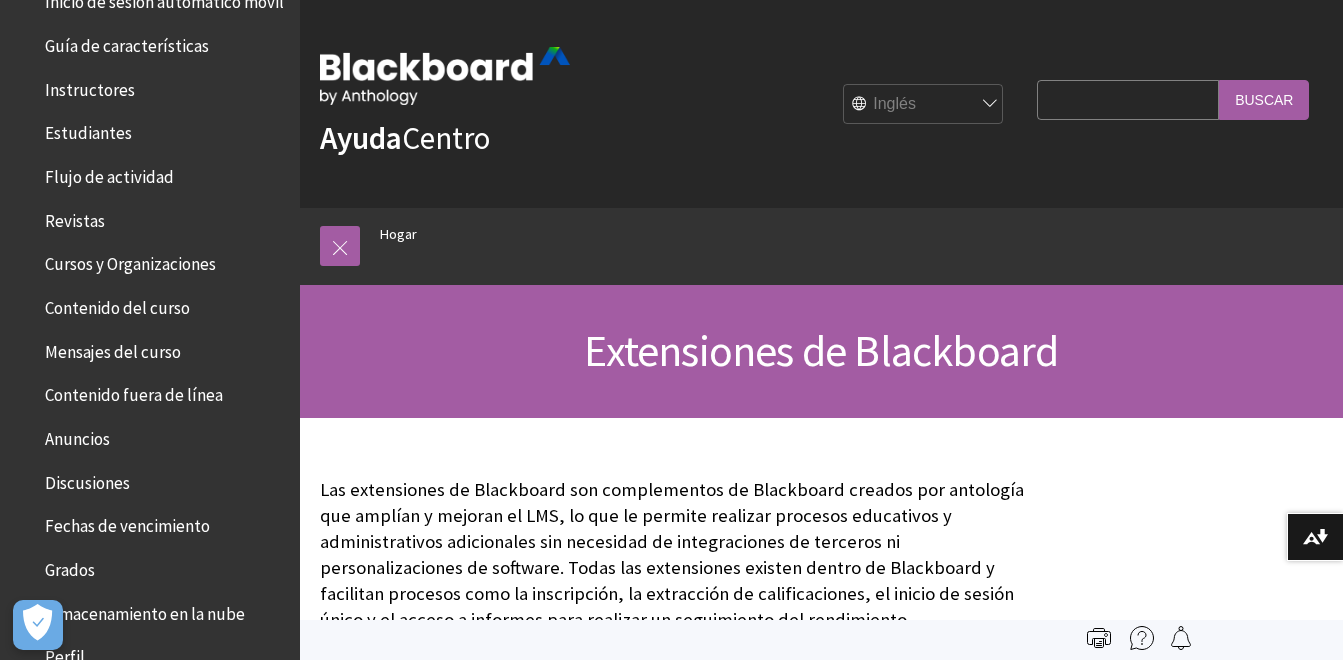 click on "Contenido del curso" at bounding box center [117, 304] 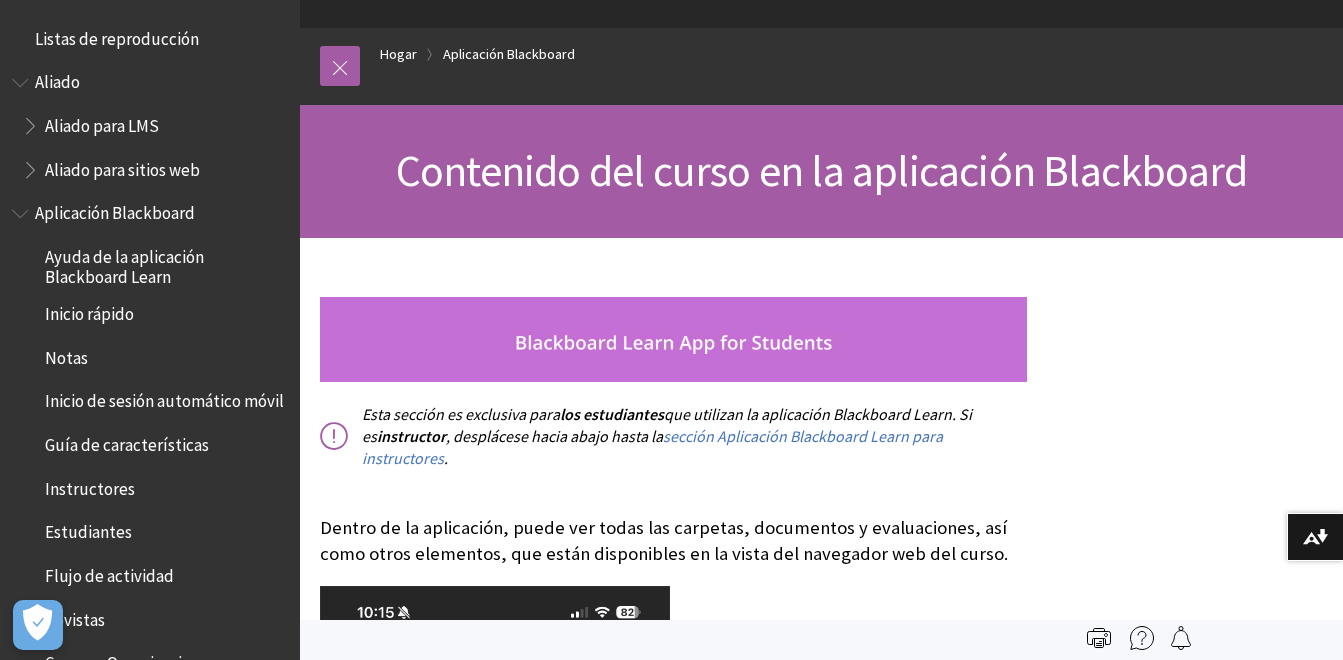 scroll, scrollTop: 179, scrollLeft: 0, axis: vertical 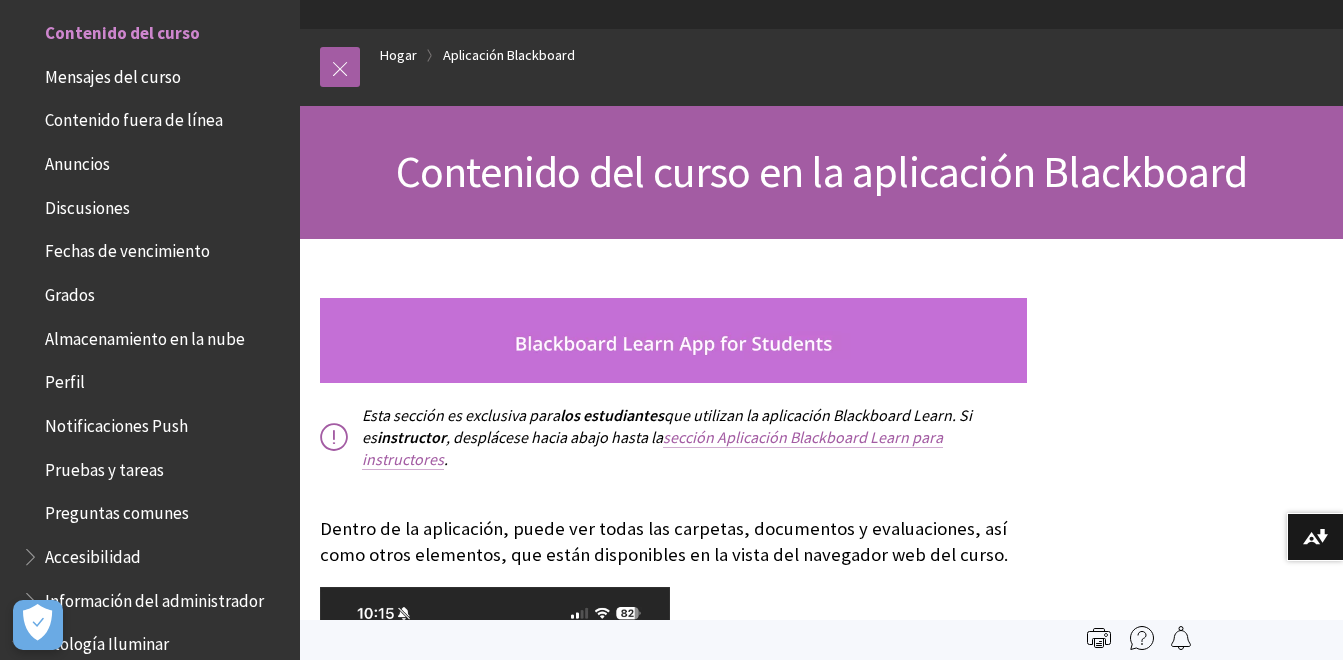 click on "sección Aplicación Blackboard Learn para instructores" at bounding box center [652, 448] 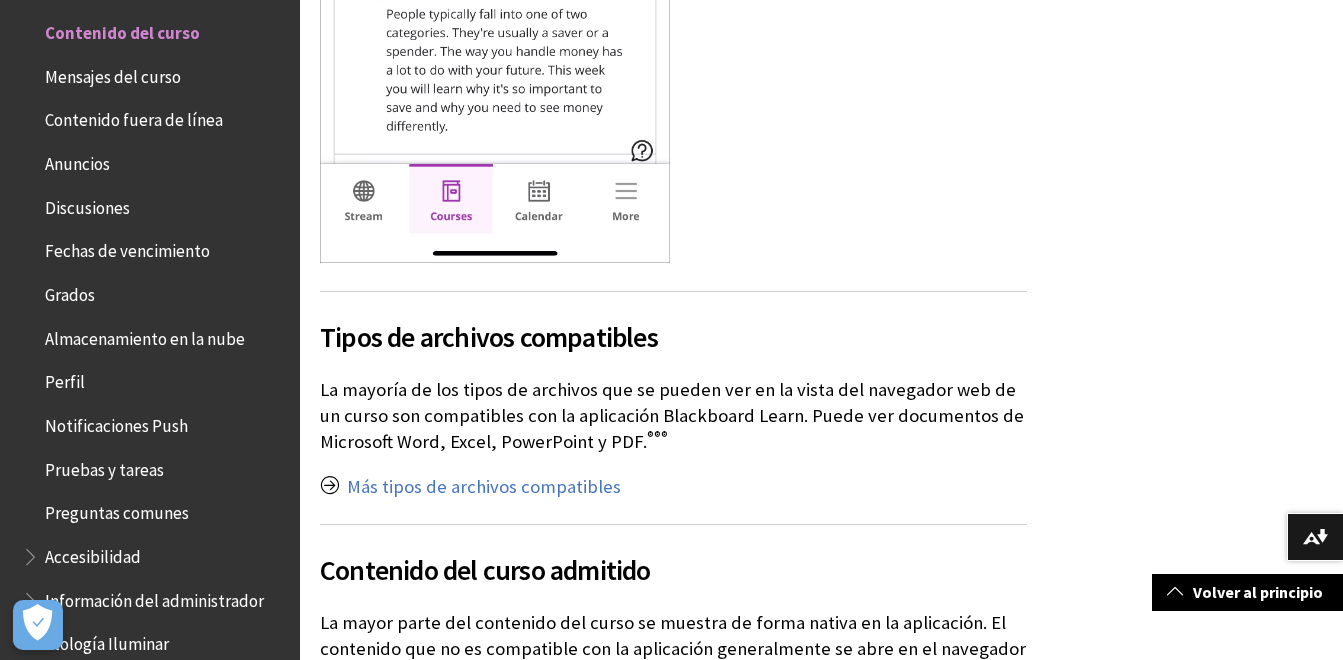 scroll, scrollTop: 1288, scrollLeft: 0, axis: vertical 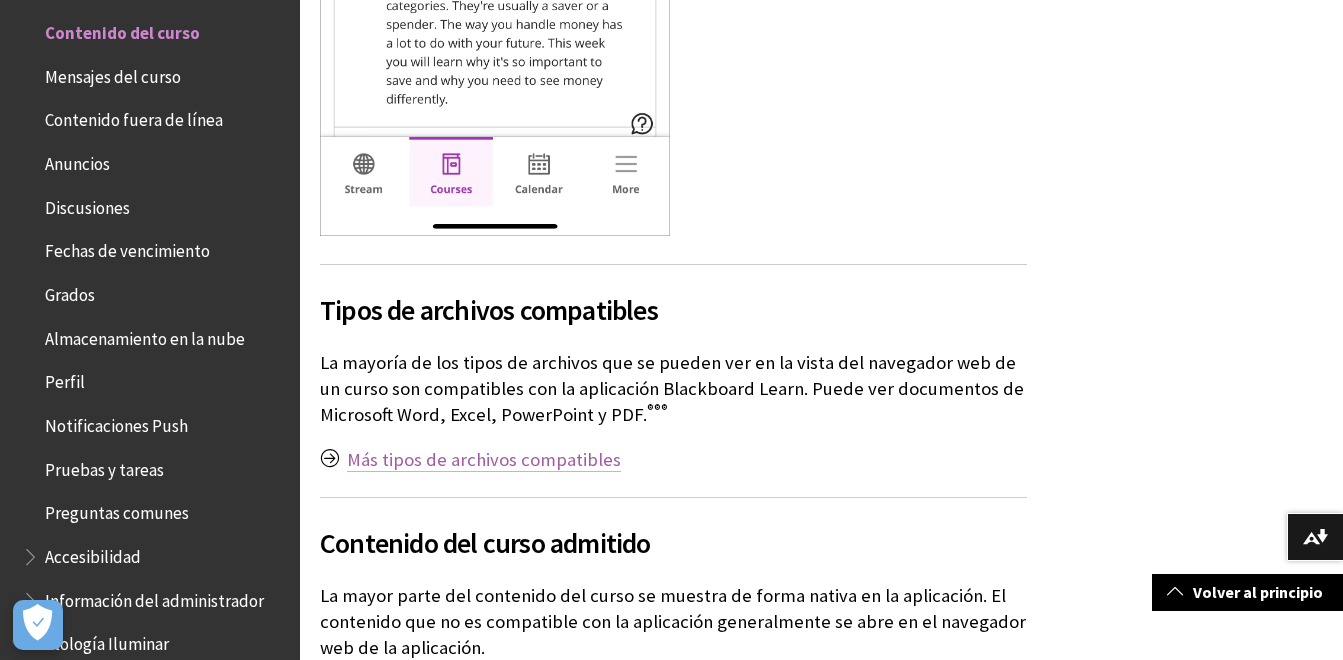 click on "Más tipos de archivos compatibles" at bounding box center [484, 460] 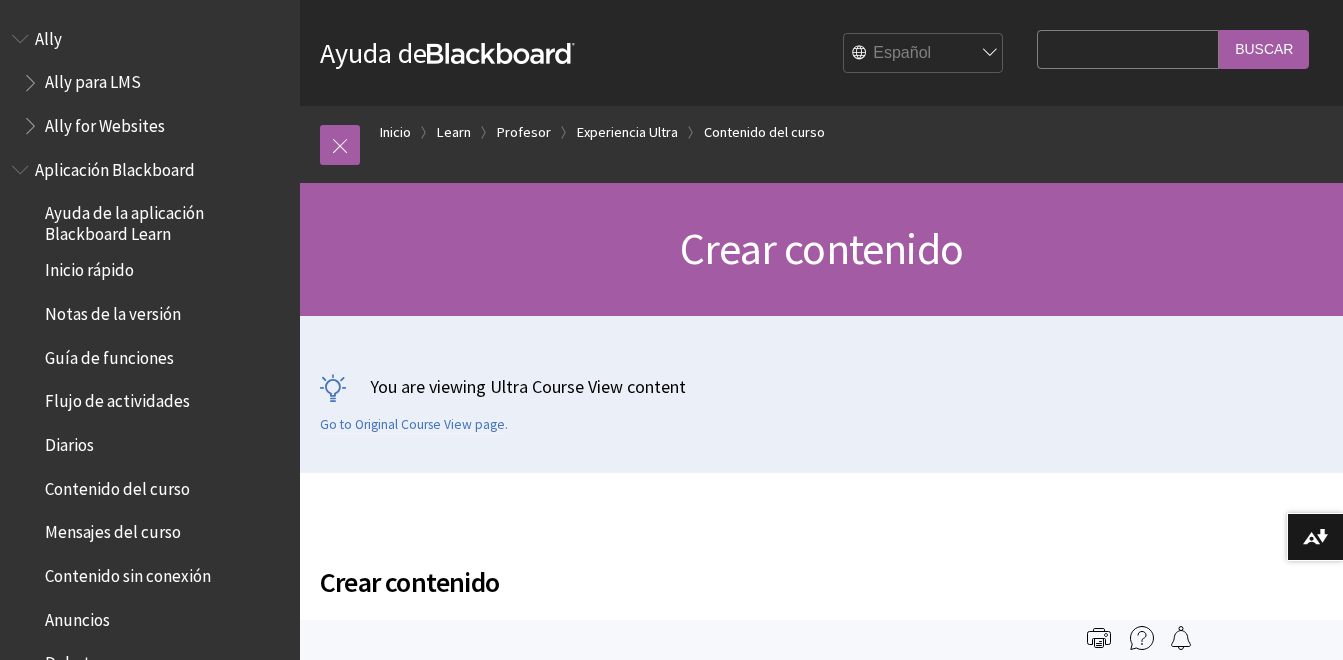 scroll, scrollTop: 0, scrollLeft: 0, axis: both 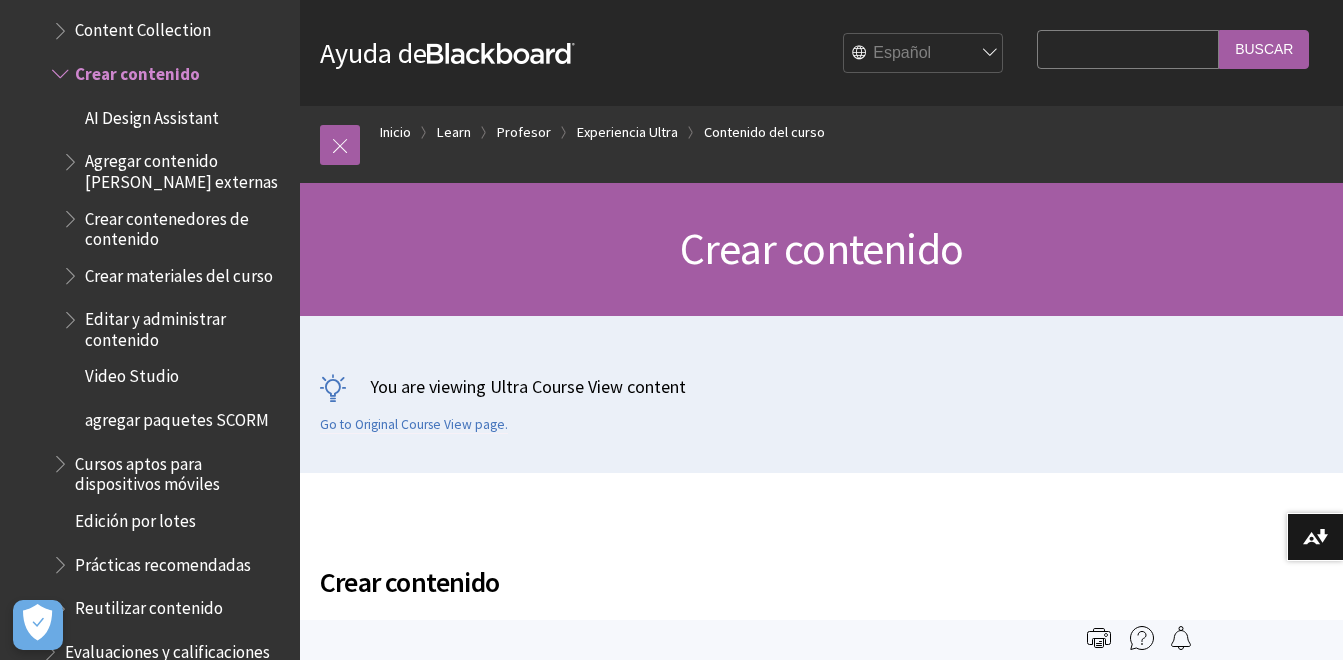 click on "Search Query" at bounding box center [1128, 49] 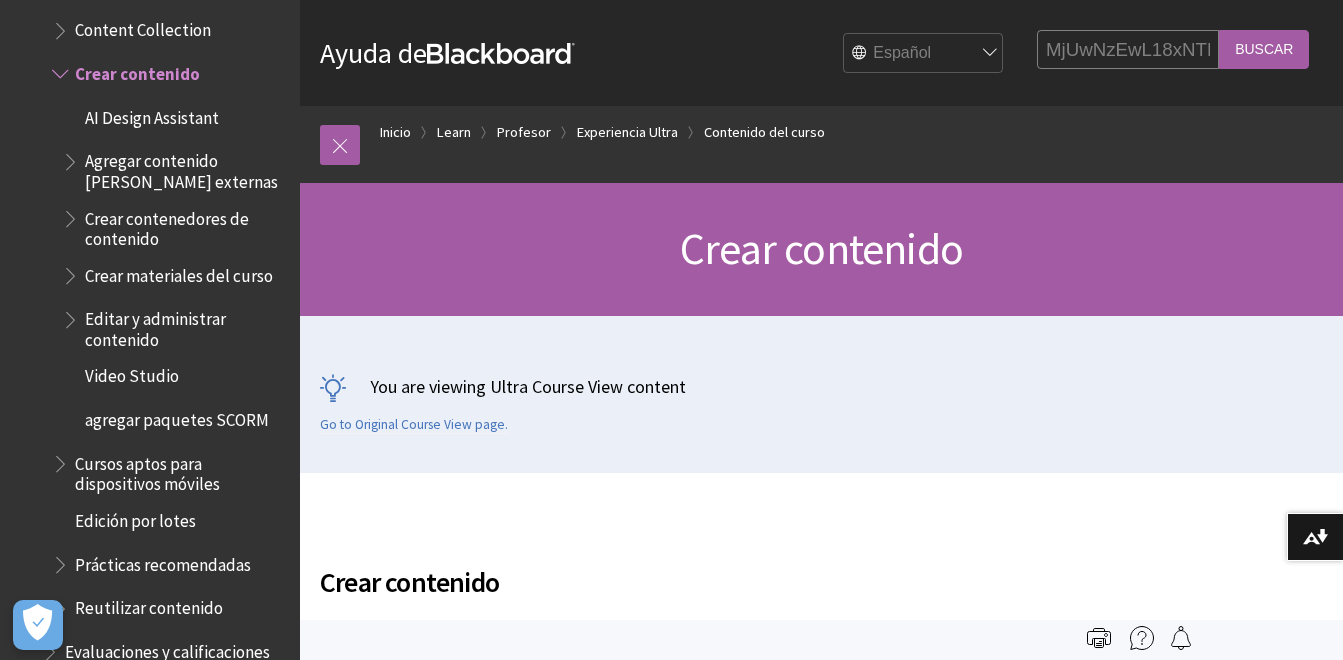scroll, scrollTop: 0, scrollLeft: 134, axis: horizontal 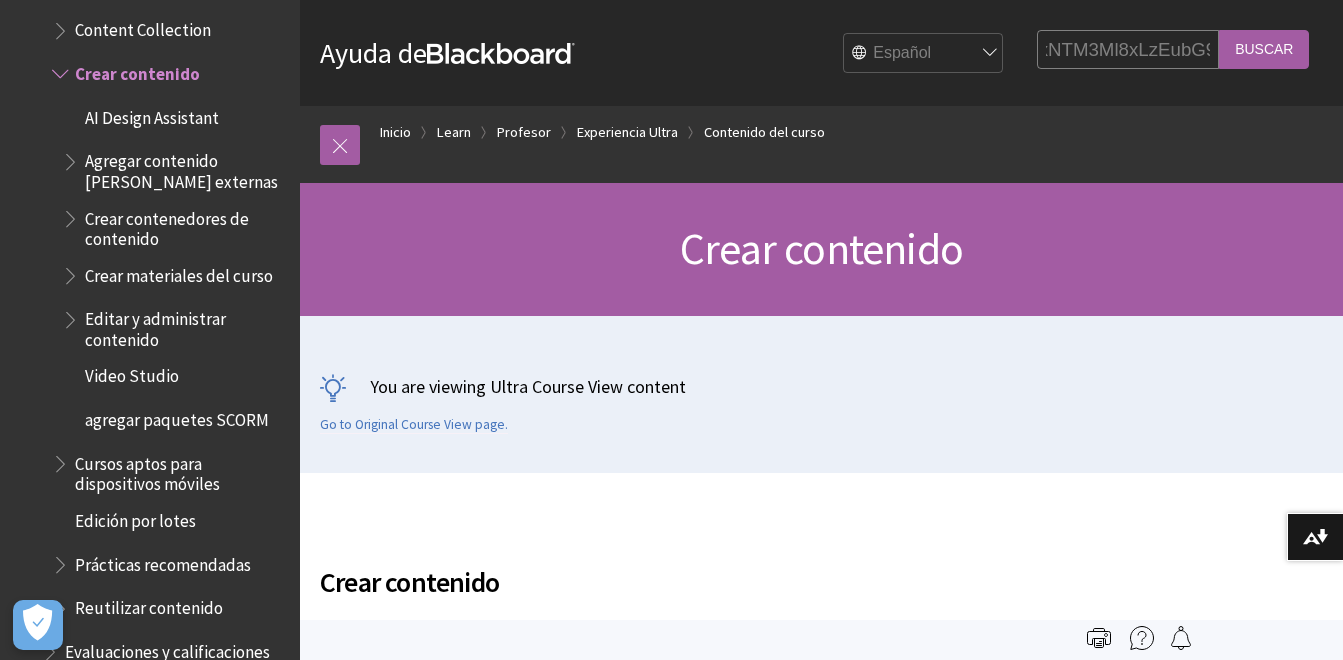 type on "MjUwNzEwL18xNTM3Ml8xLzEubG9n" 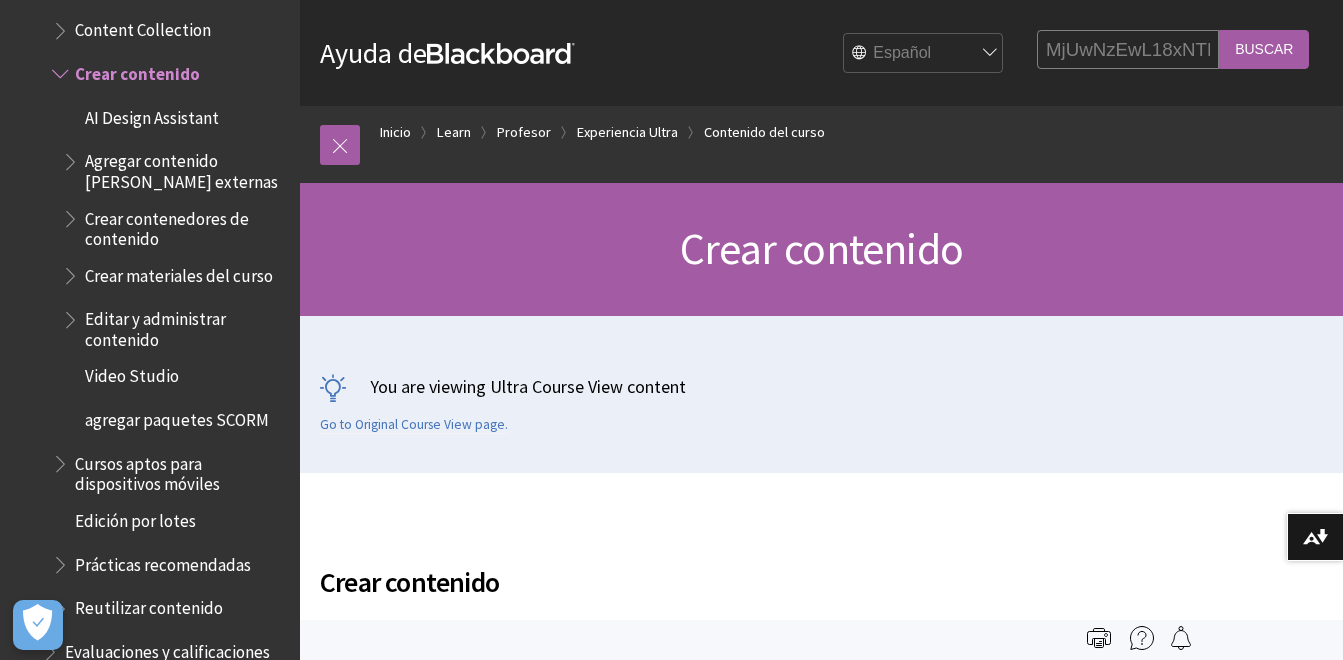 scroll, scrollTop: 0, scrollLeft: 0, axis: both 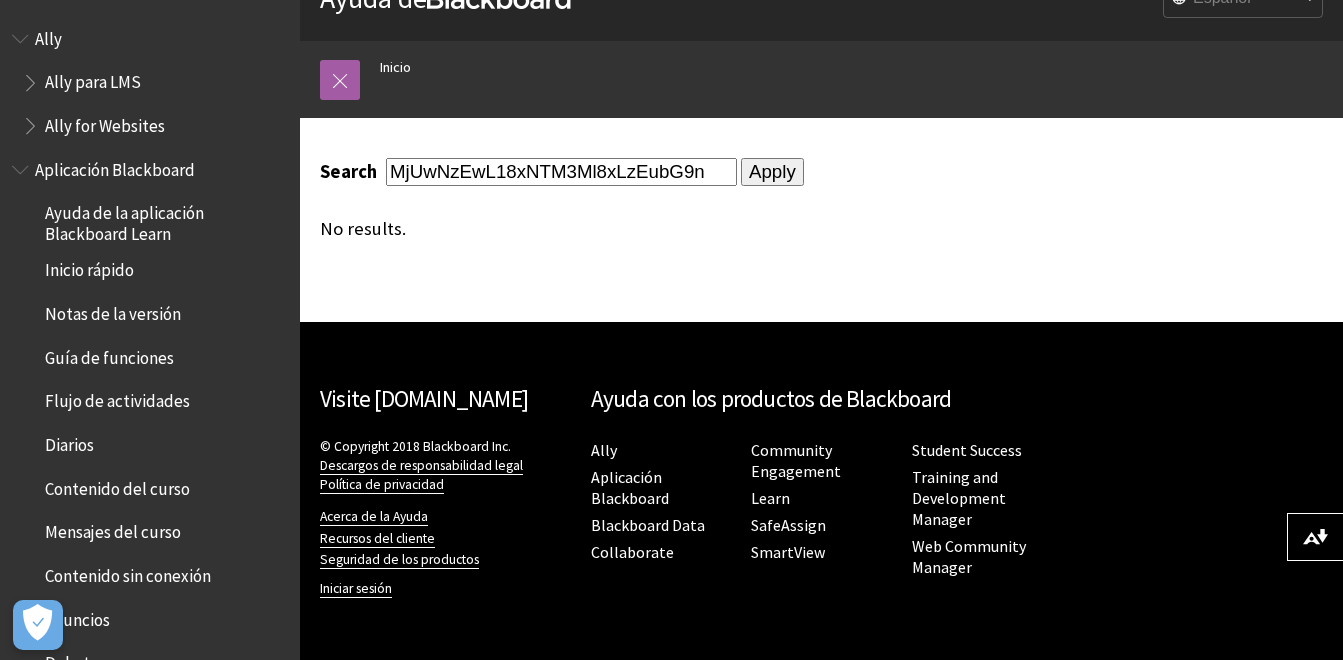 click on "Contenido del curso" at bounding box center [117, 485] 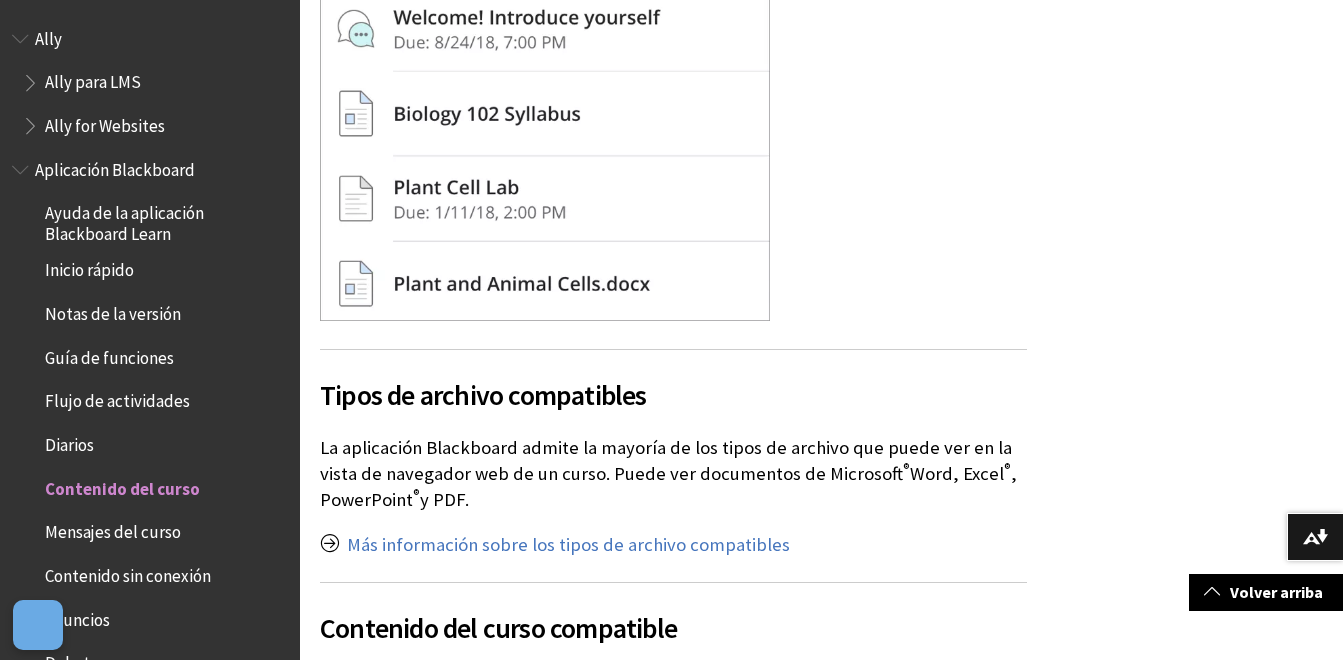 scroll, scrollTop: 733, scrollLeft: 0, axis: vertical 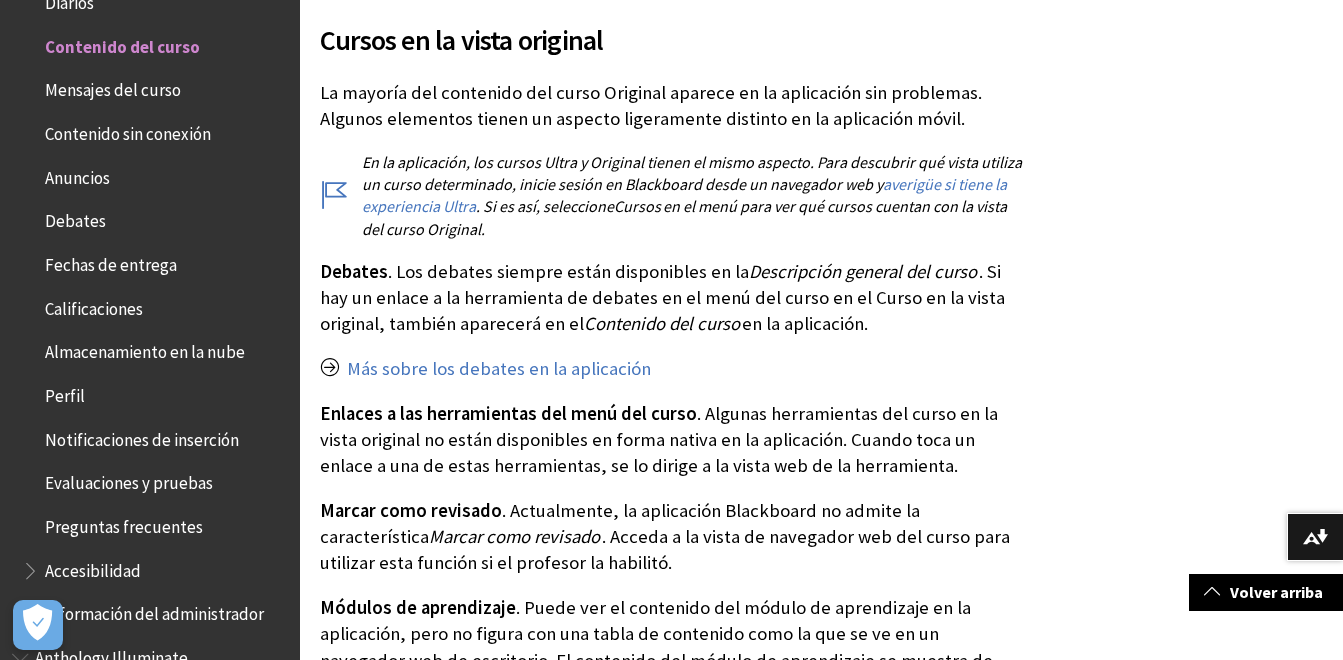 click at bounding box center [32, 391] 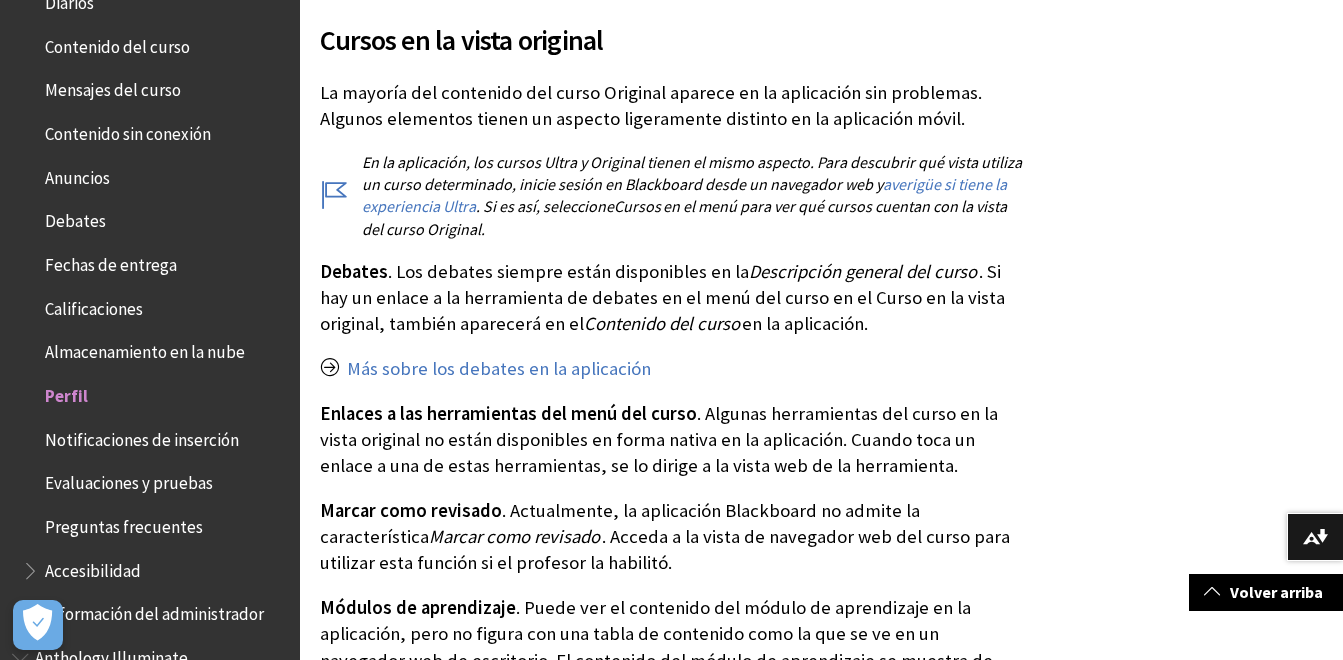 click at bounding box center [32, 391] 